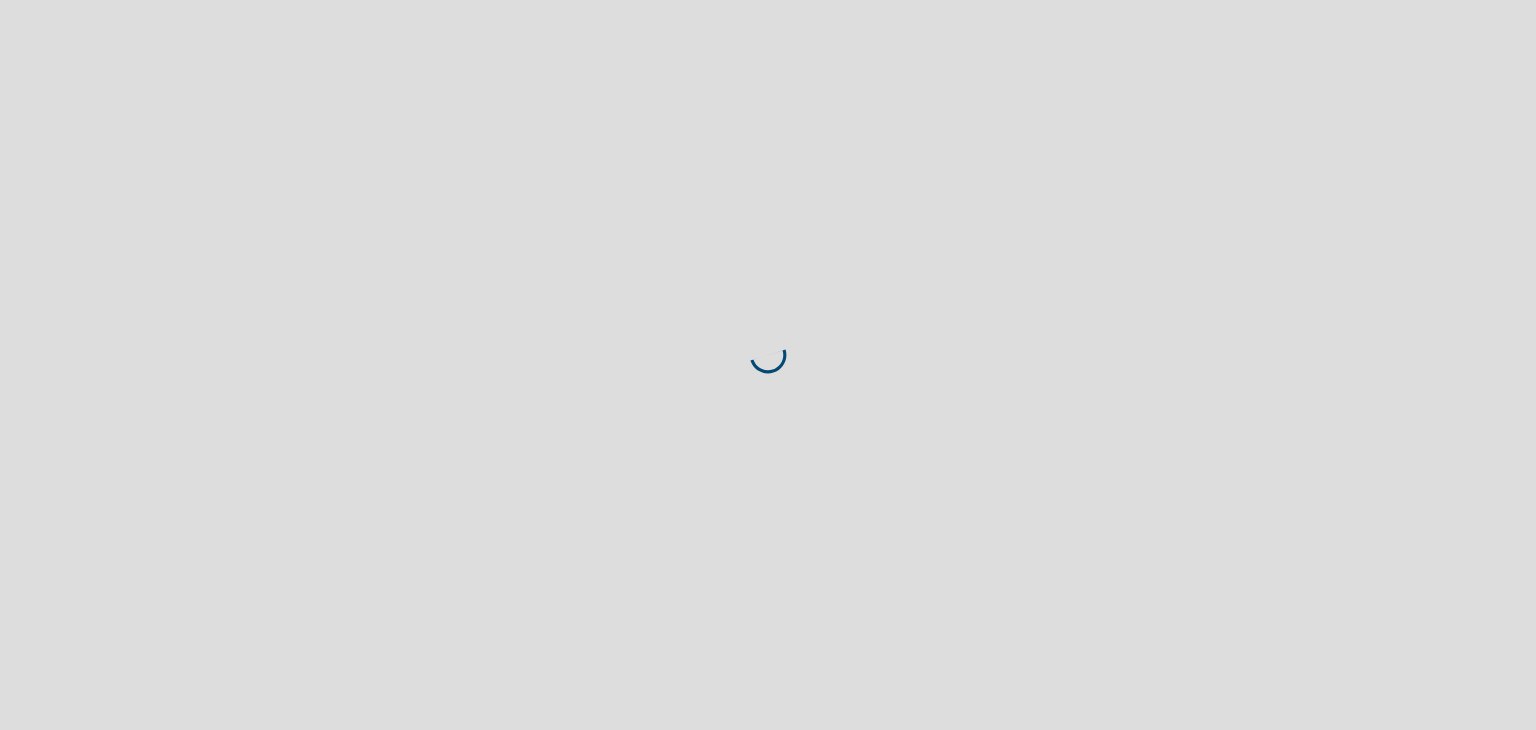 scroll, scrollTop: 0, scrollLeft: 0, axis: both 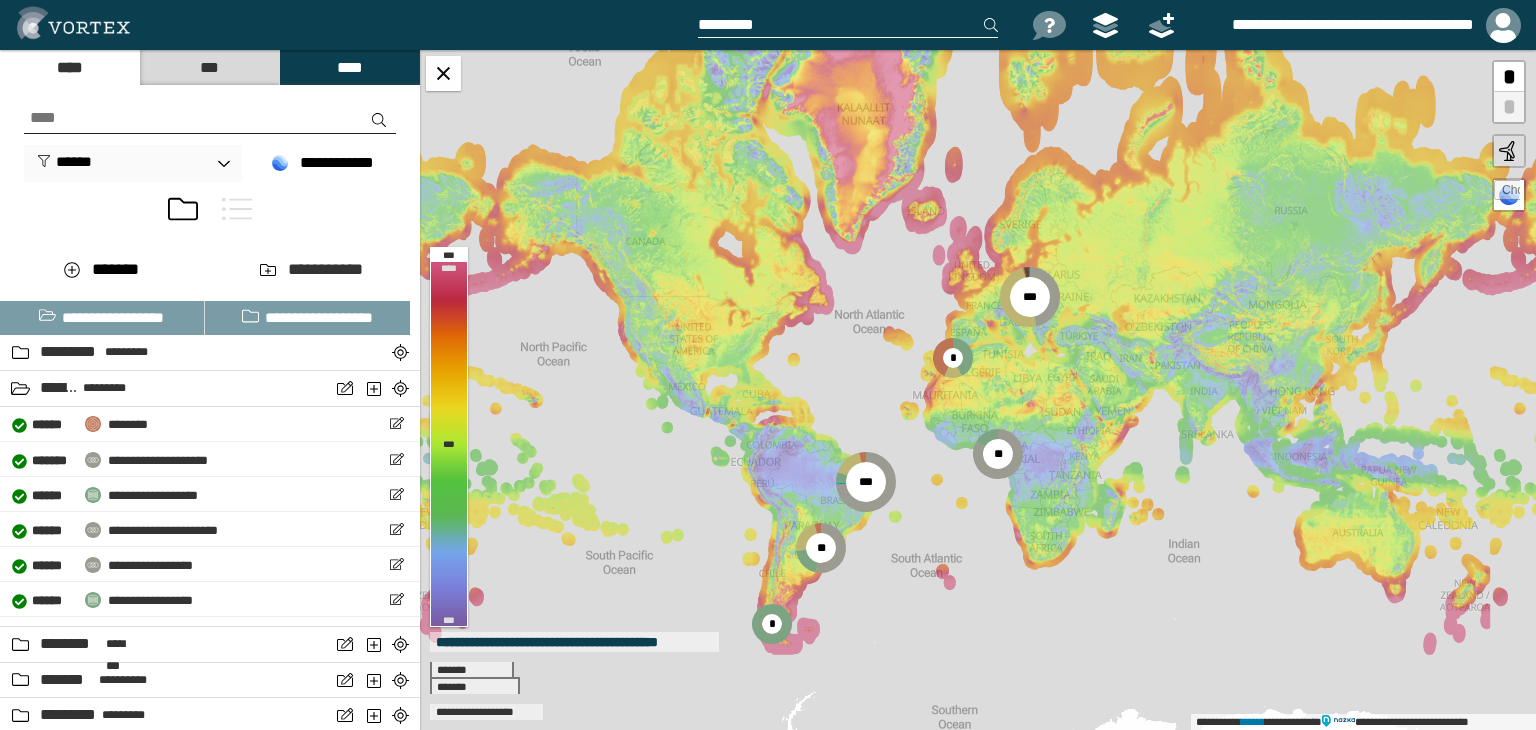 click at bounding box center (210, 118) 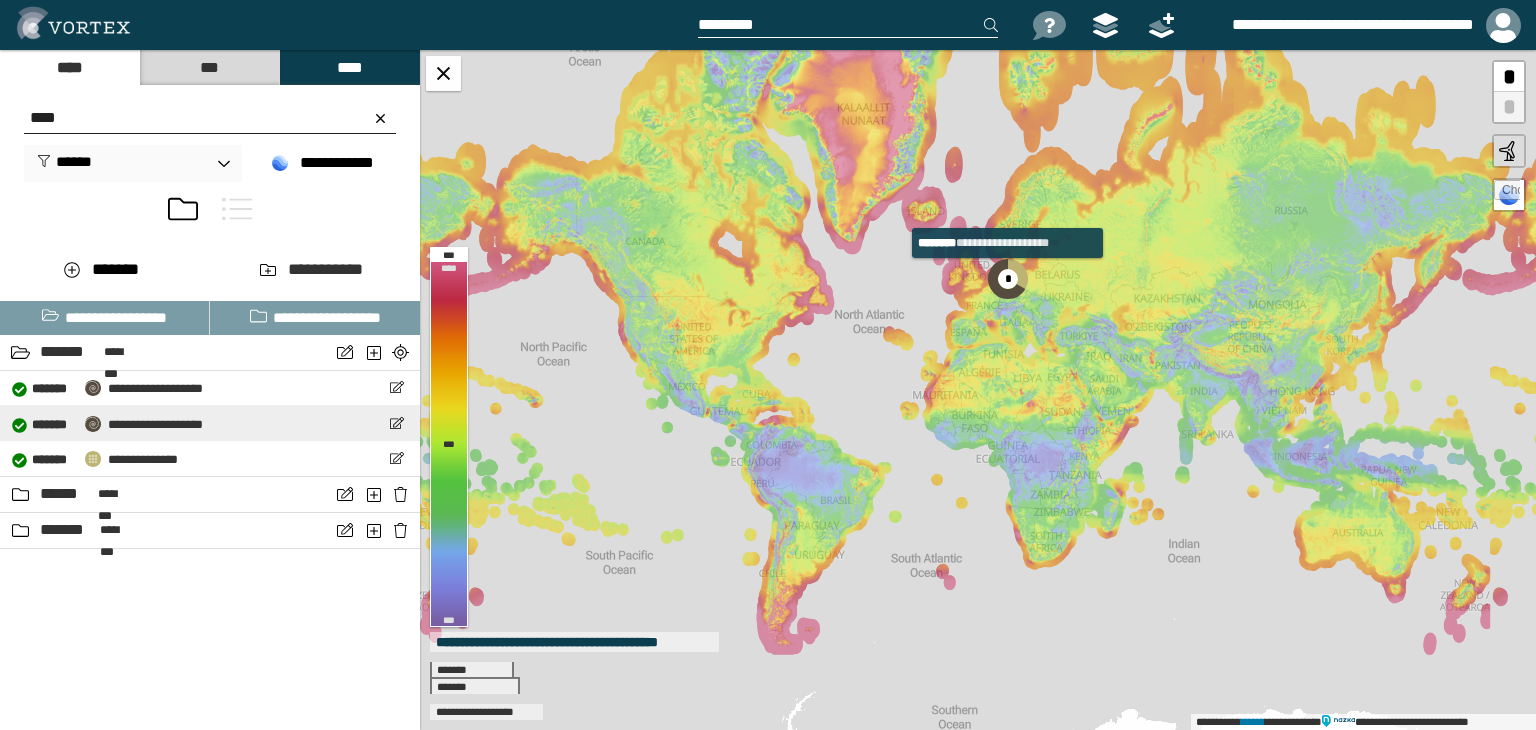 type on "****" 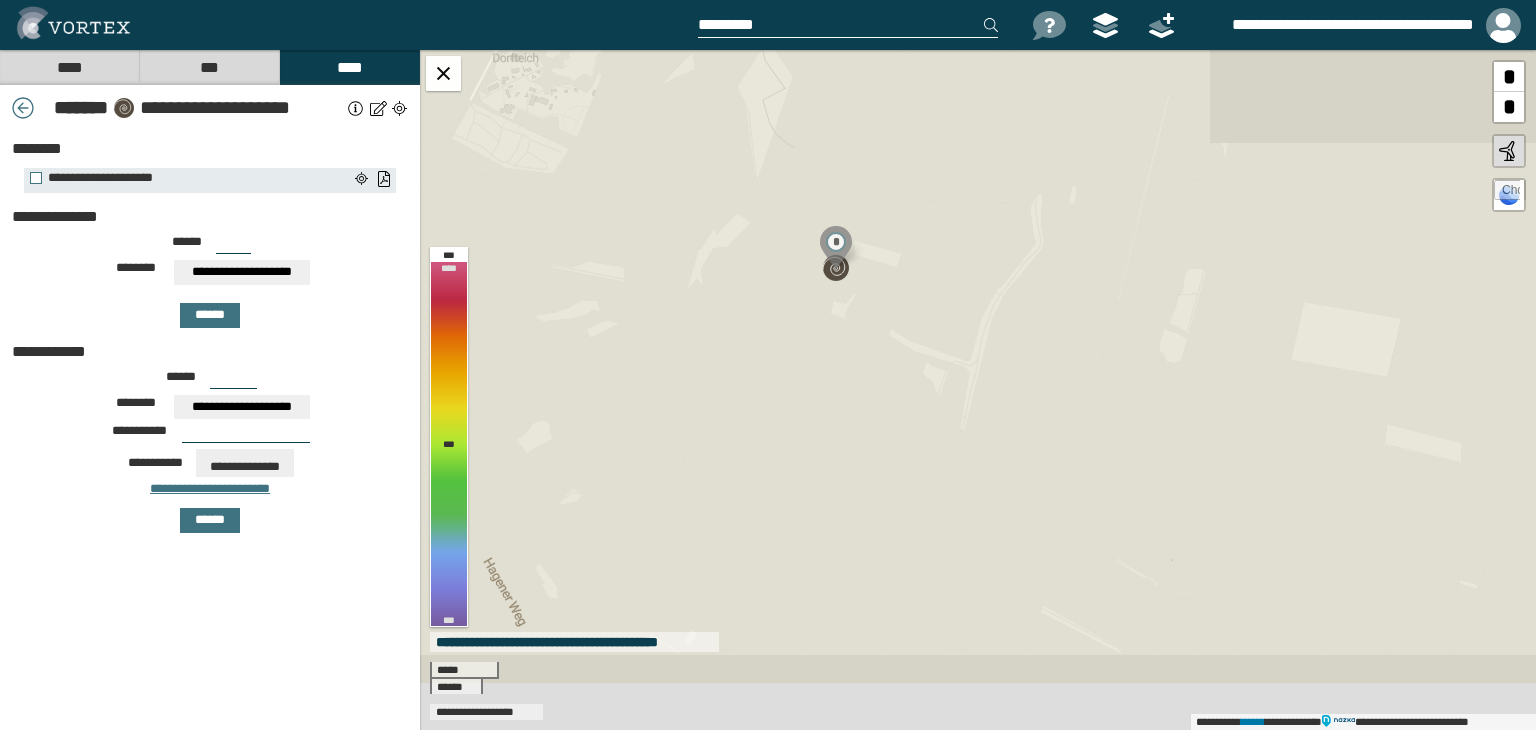 drag, startPoint x: 884, startPoint y: 365, endPoint x: 836, endPoint y: 285, distance: 93.29523 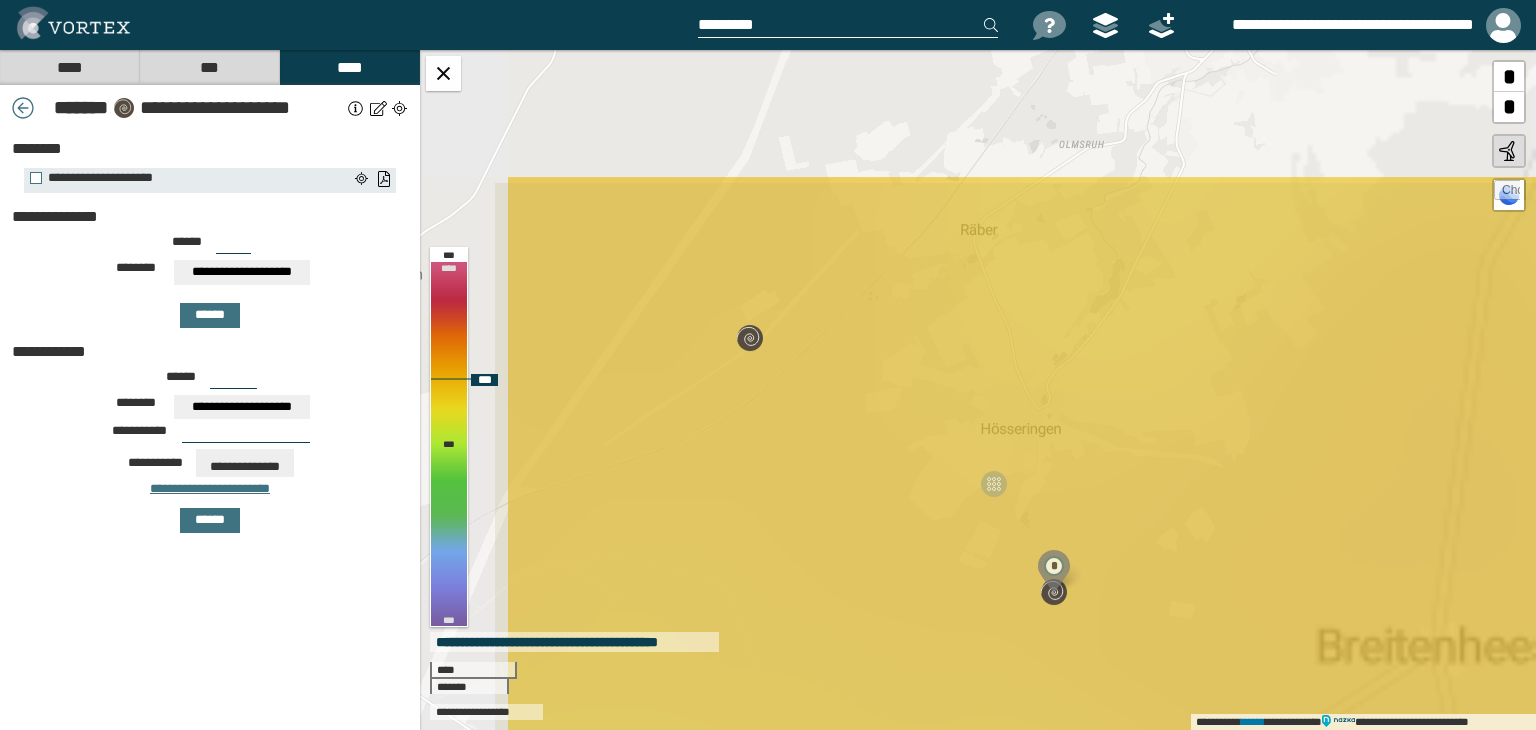 drag, startPoint x: 624, startPoint y: 239, endPoint x: 788, endPoint y: 389, distance: 222.2521 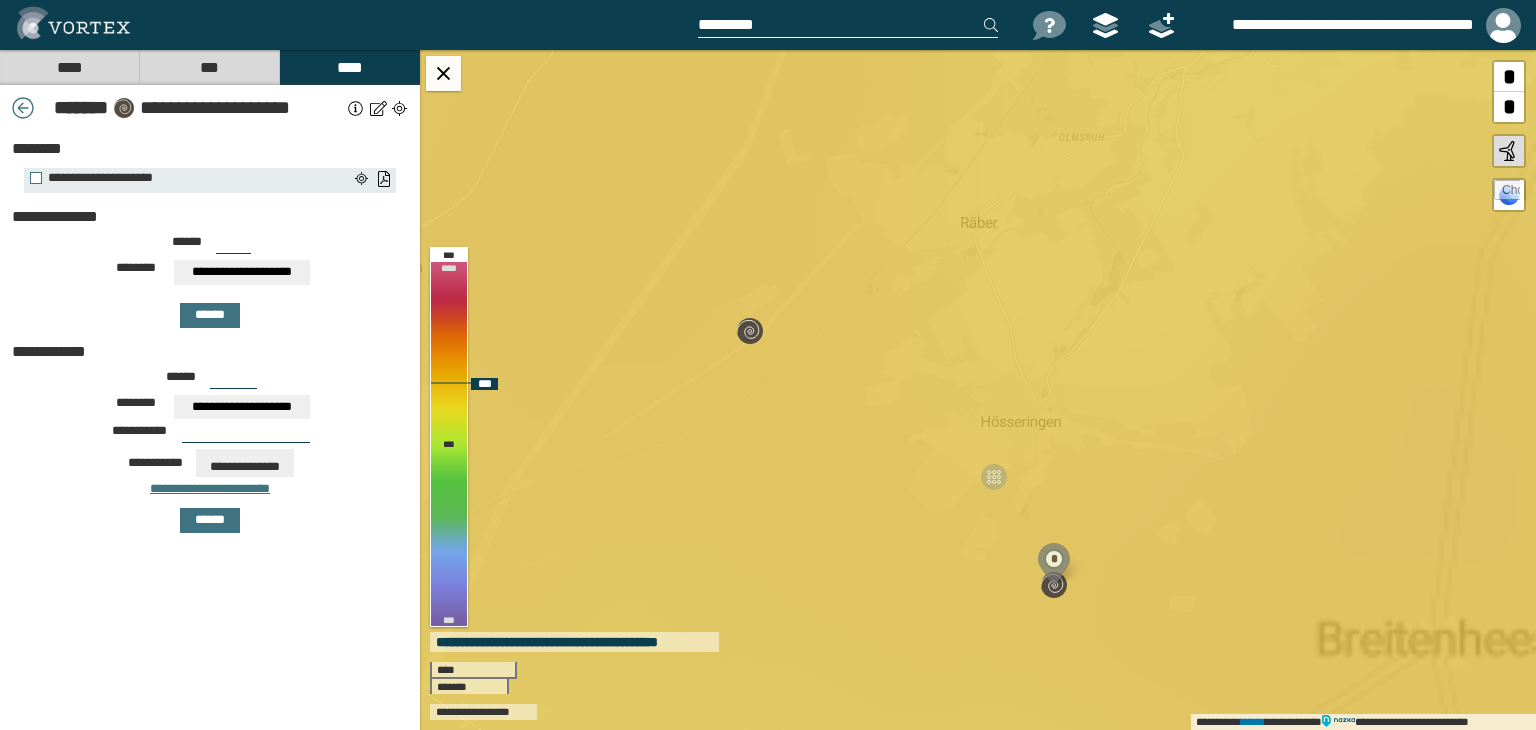 click at bounding box center (1507, 193) 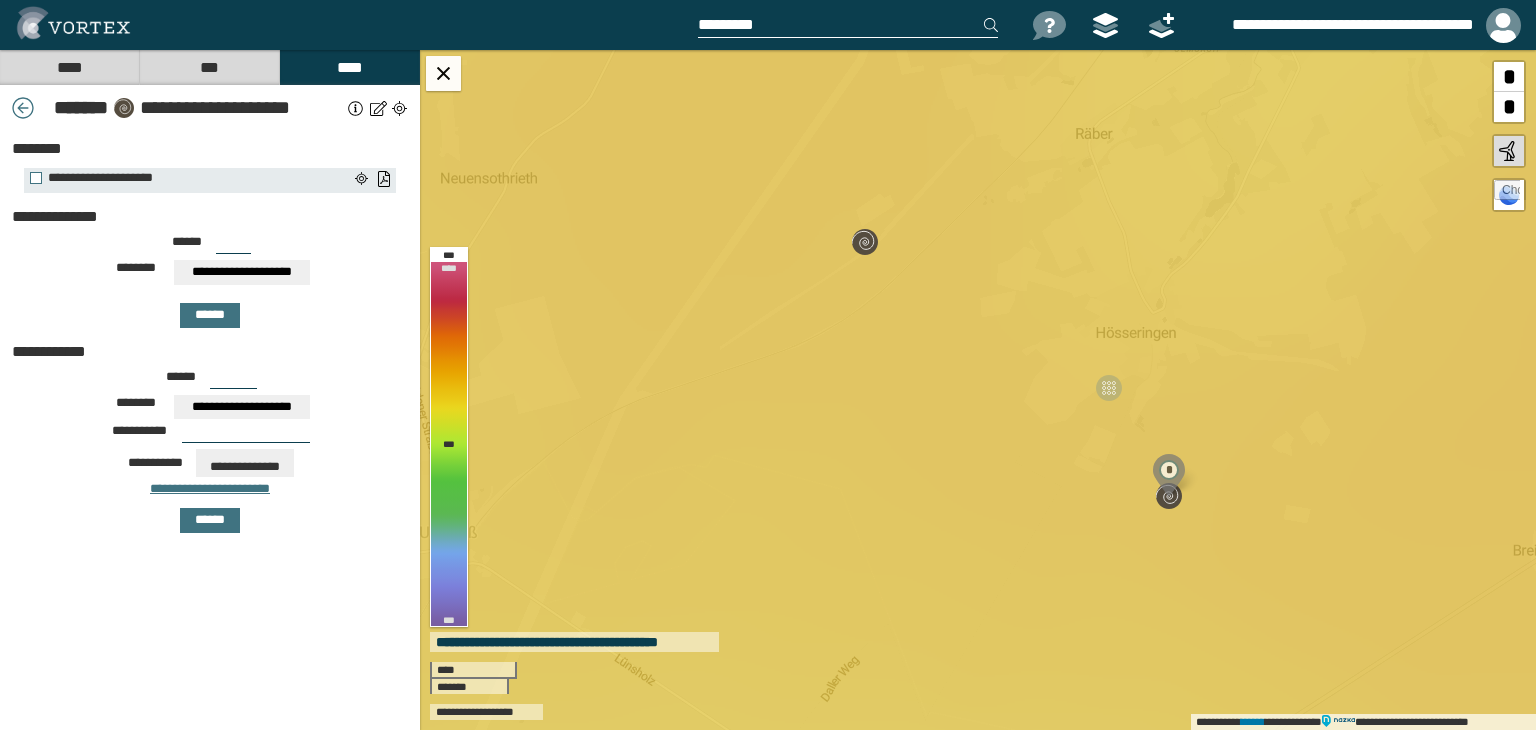 drag, startPoint x: 244, startPoint y: 374, endPoint x: 182, endPoint y: 385, distance: 62.968246 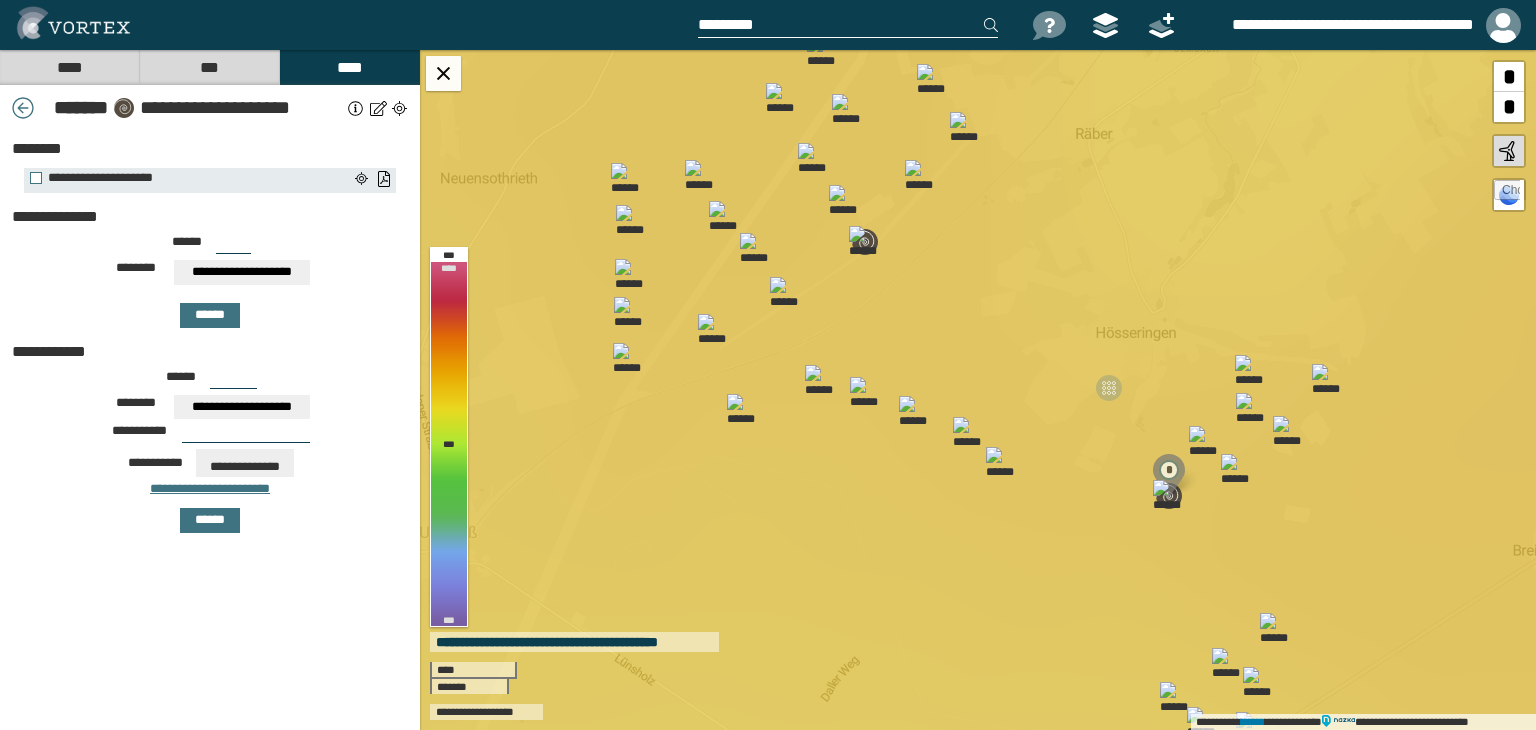 click on "****** ***" at bounding box center (210, 383) 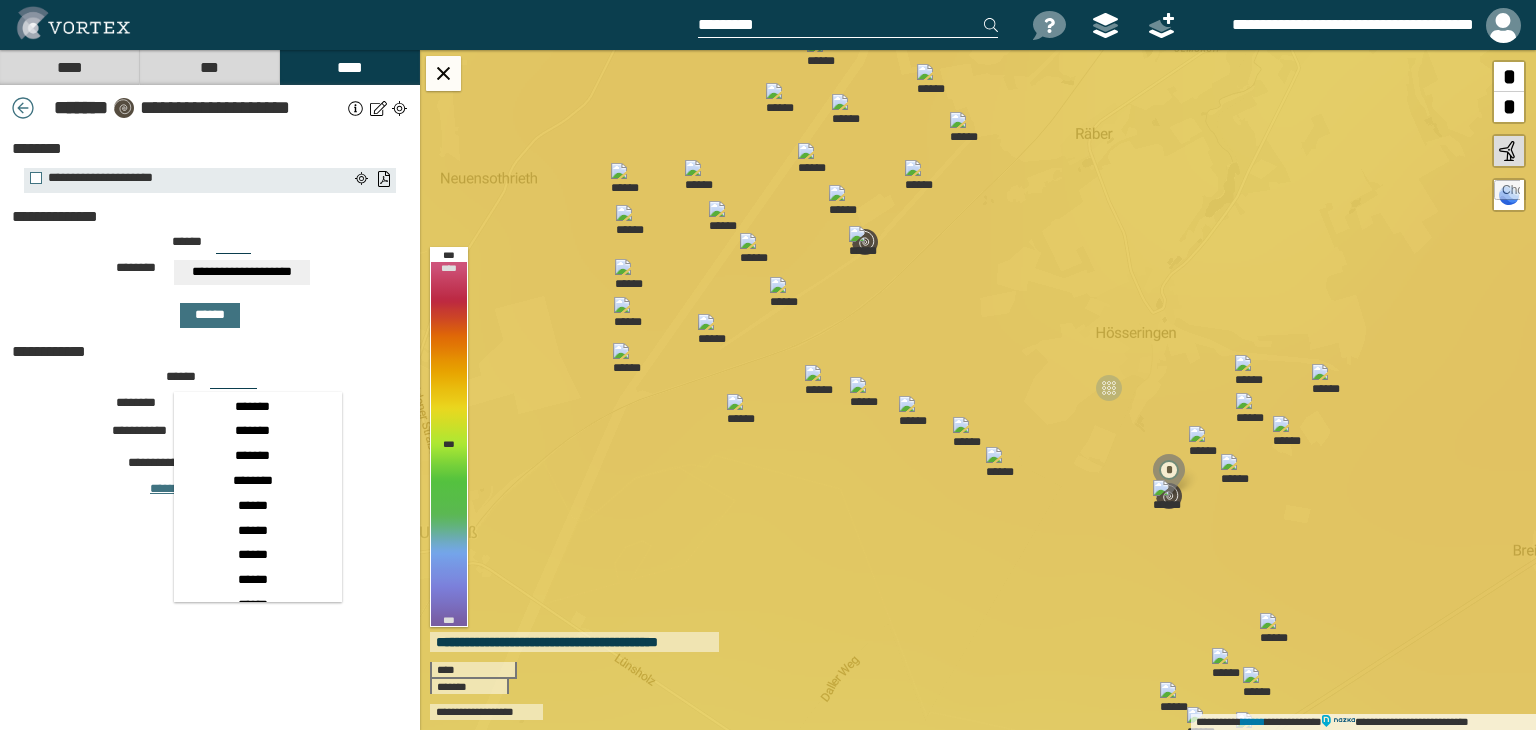click on "**********" at bounding box center (210, 442) 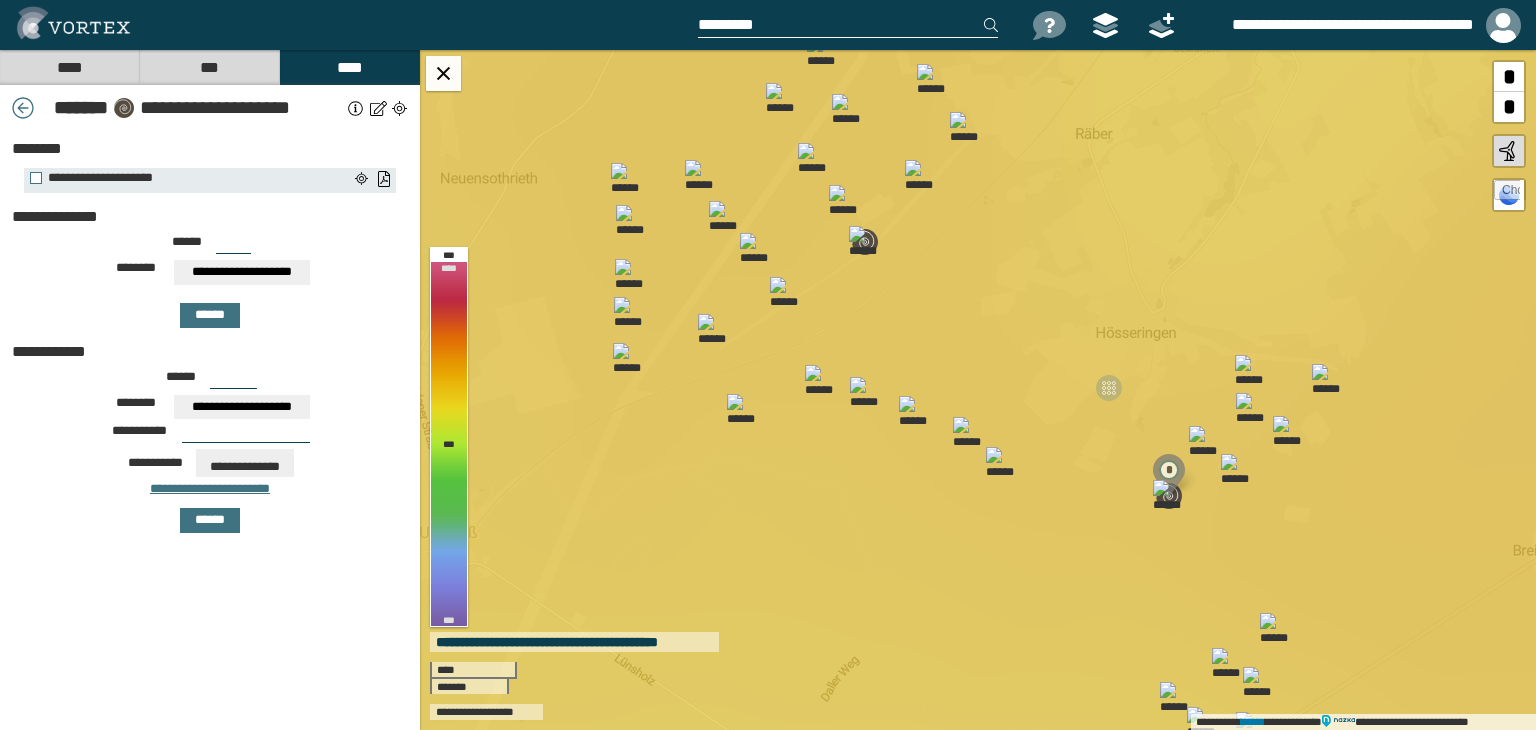 click on "**********" at bounding box center (242, 407) 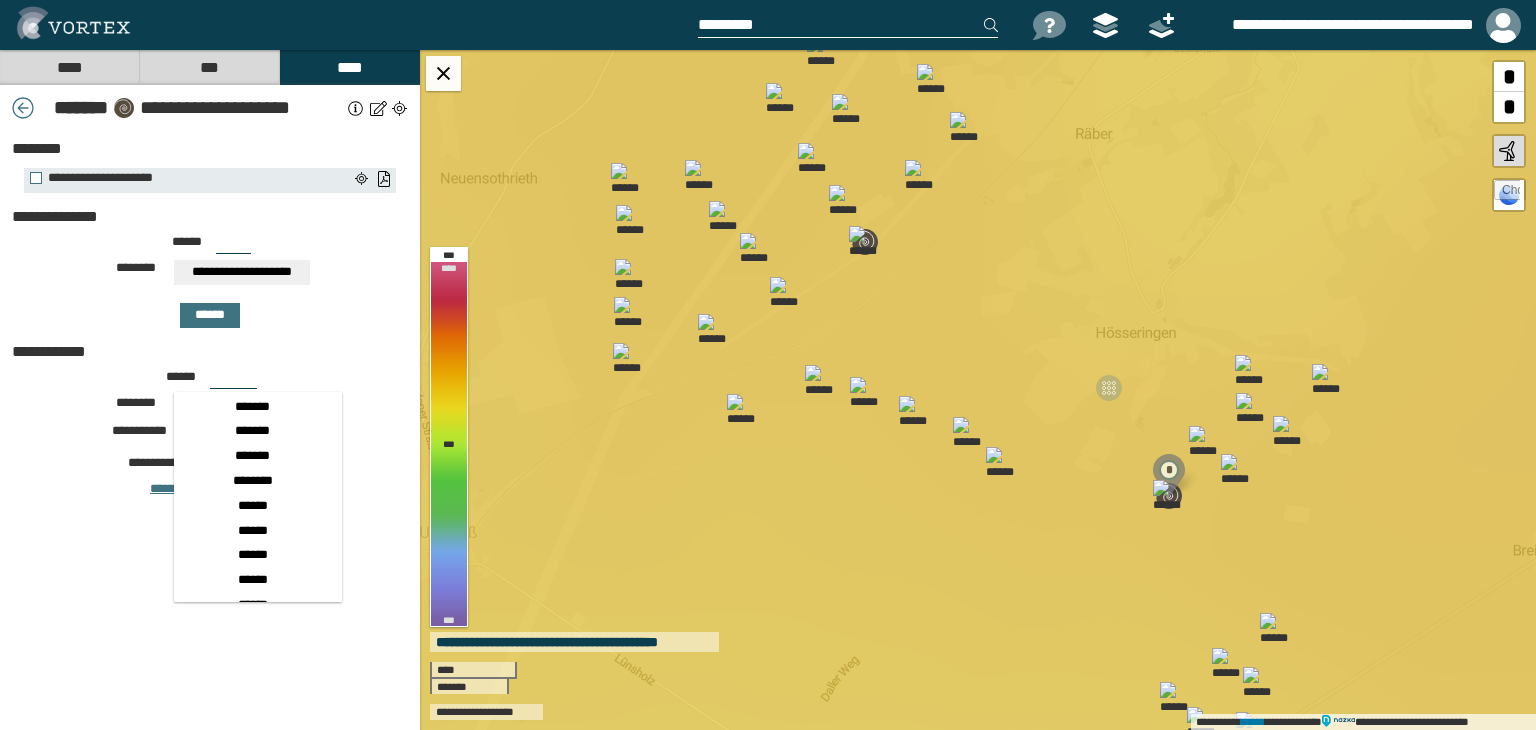 click on "**********" at bounding box center [210, 352] 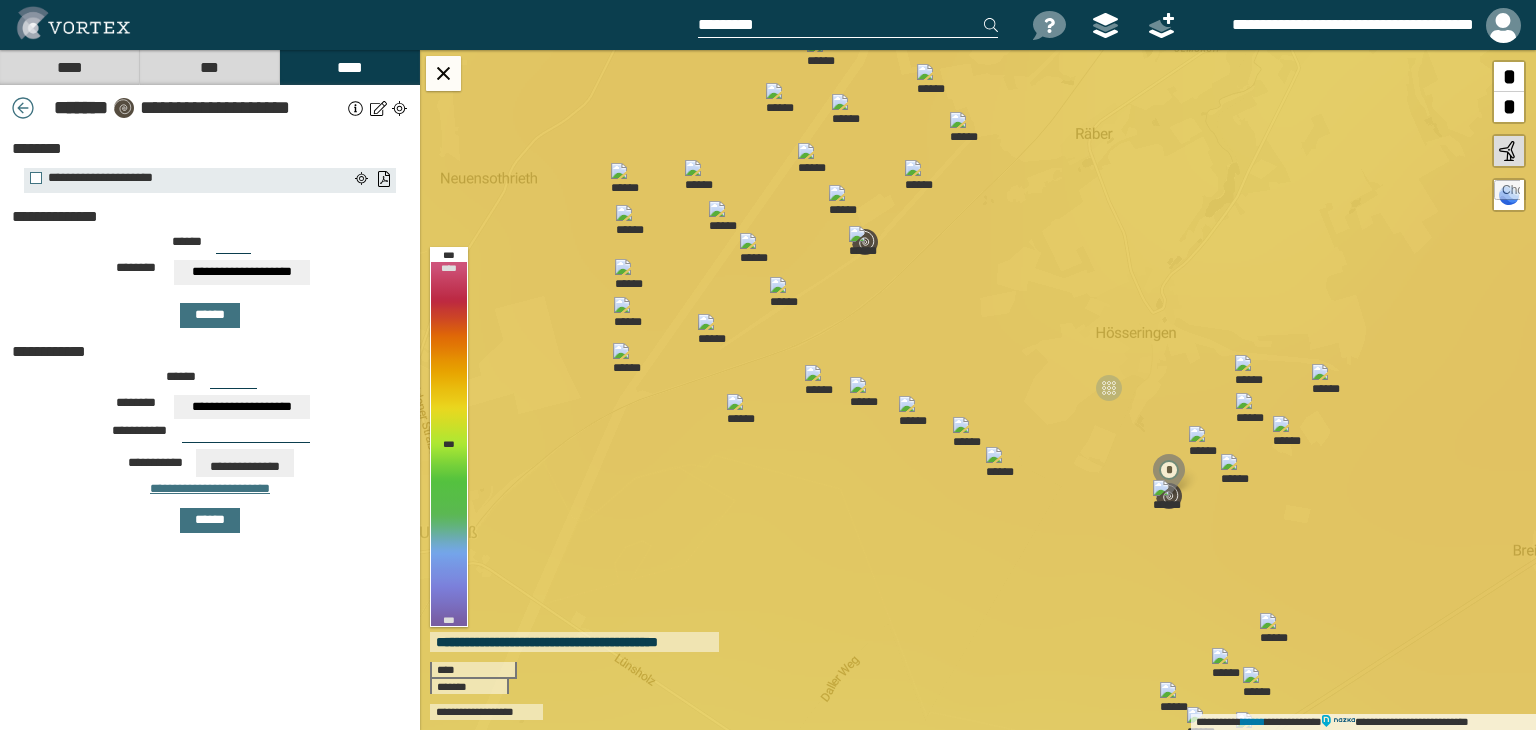 click on "**********" at bounding box center [242, 407] 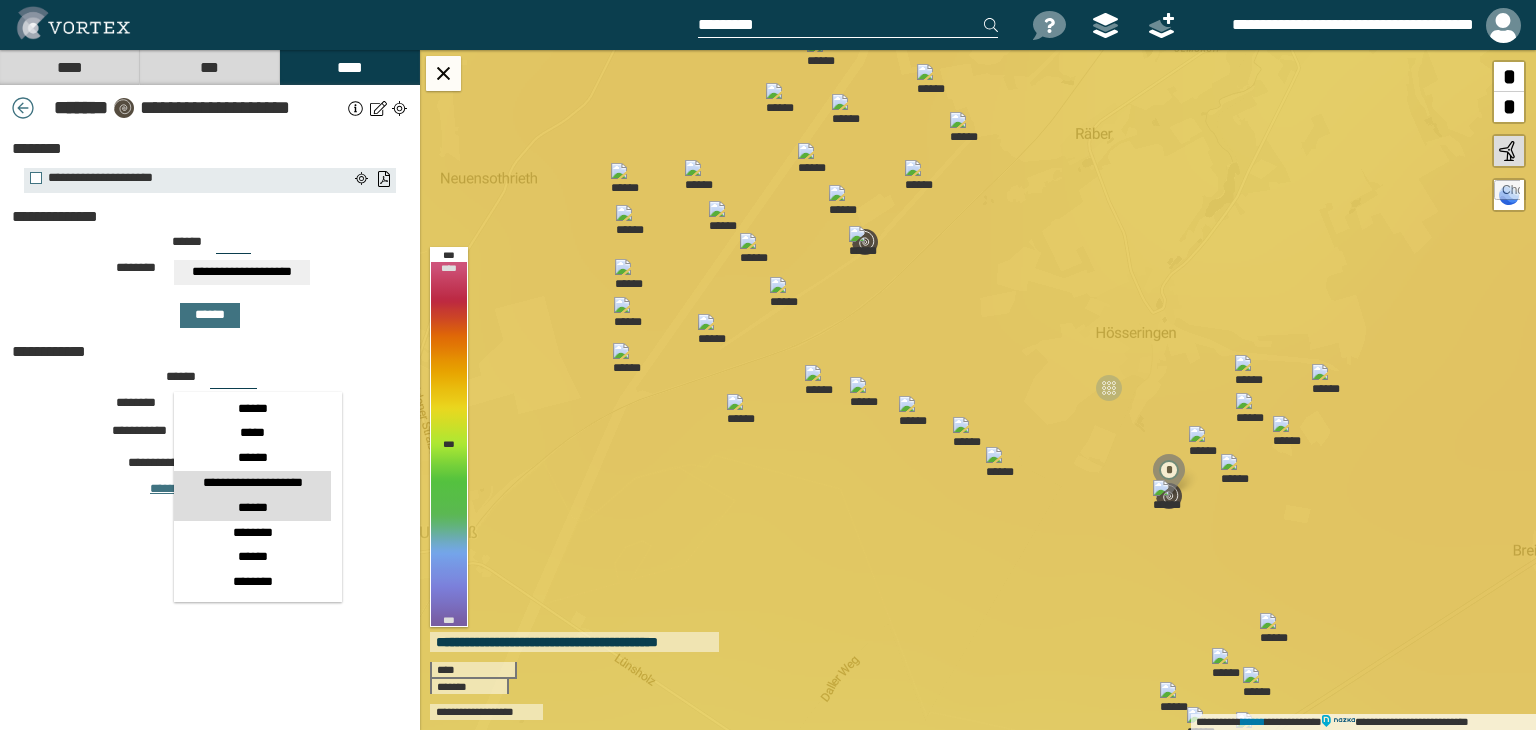 scroll, scrollTop: 300, scrollLeft: 0, axis: vertical 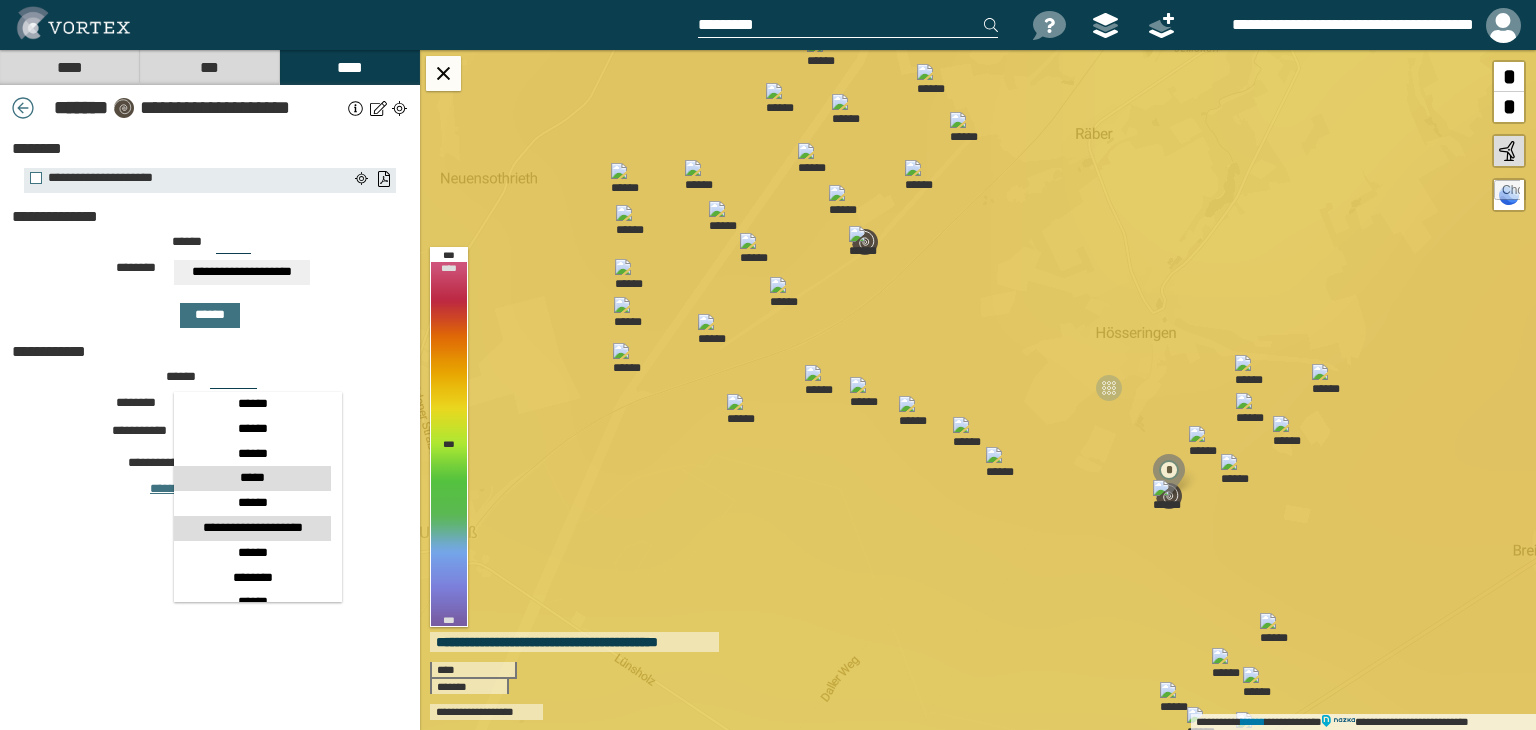 click on "*****" at bounding box center (253, 478) 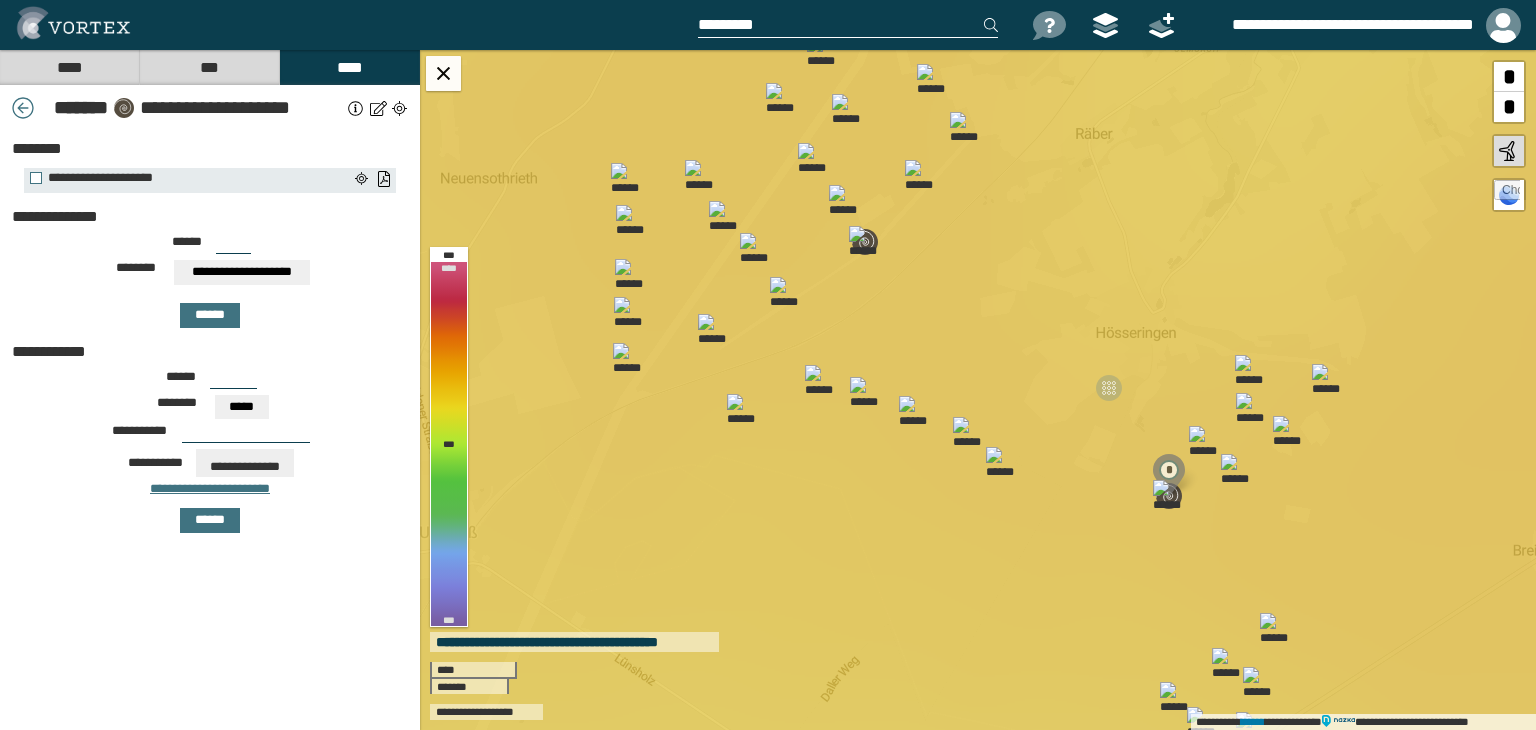click on "**********" at bounding box center (210, 410) 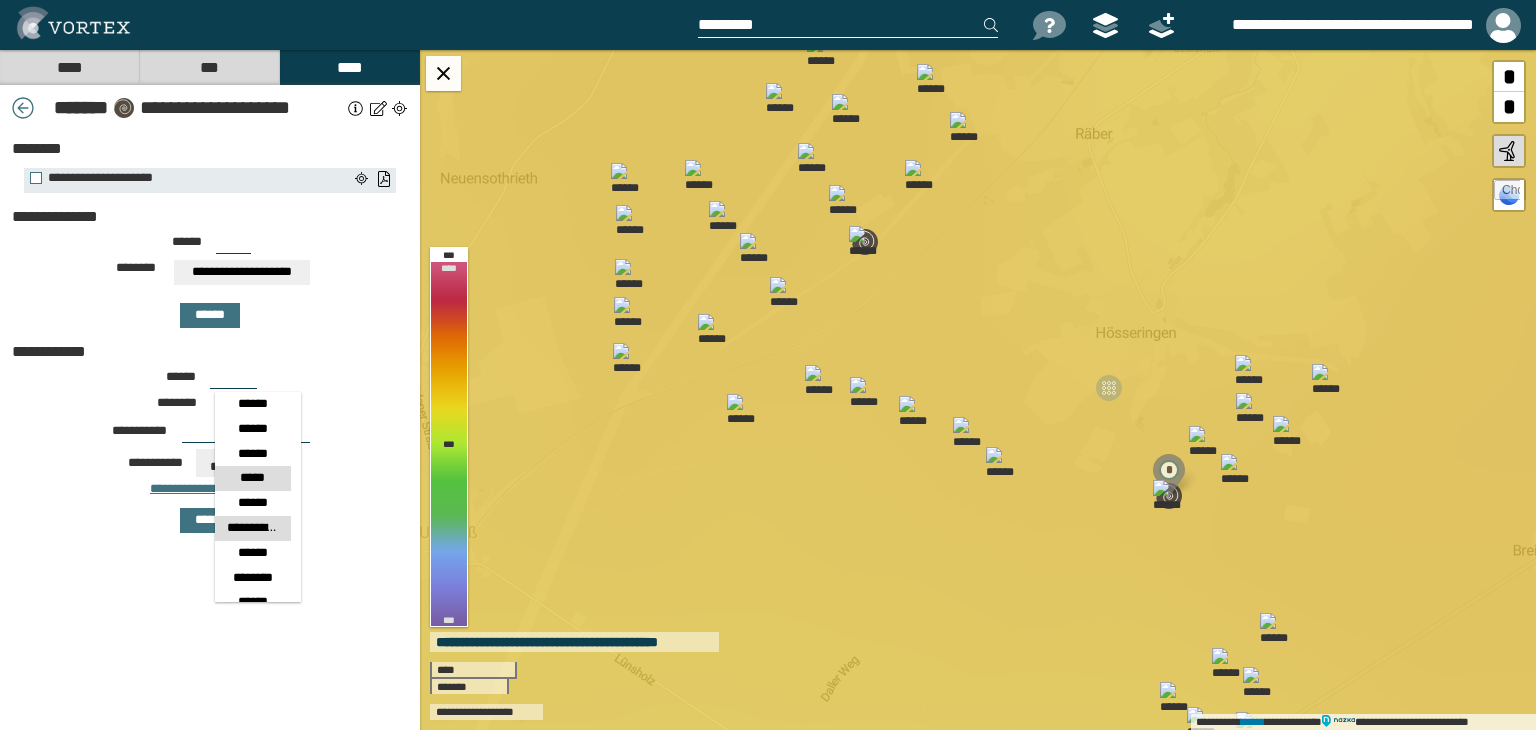 click on "**********" at bounding box center (253, 528) 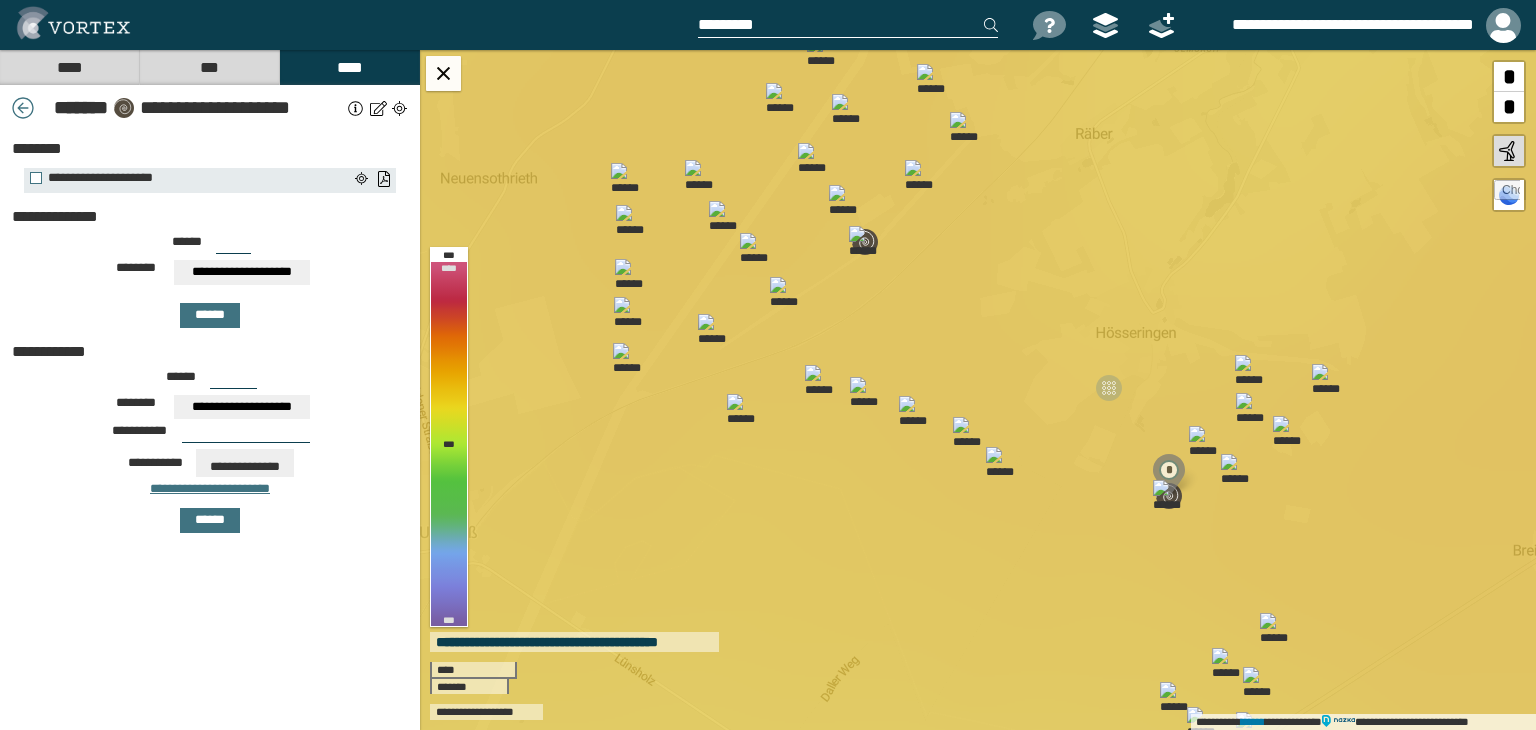 click on "**********" at bounding box center (242, 407) 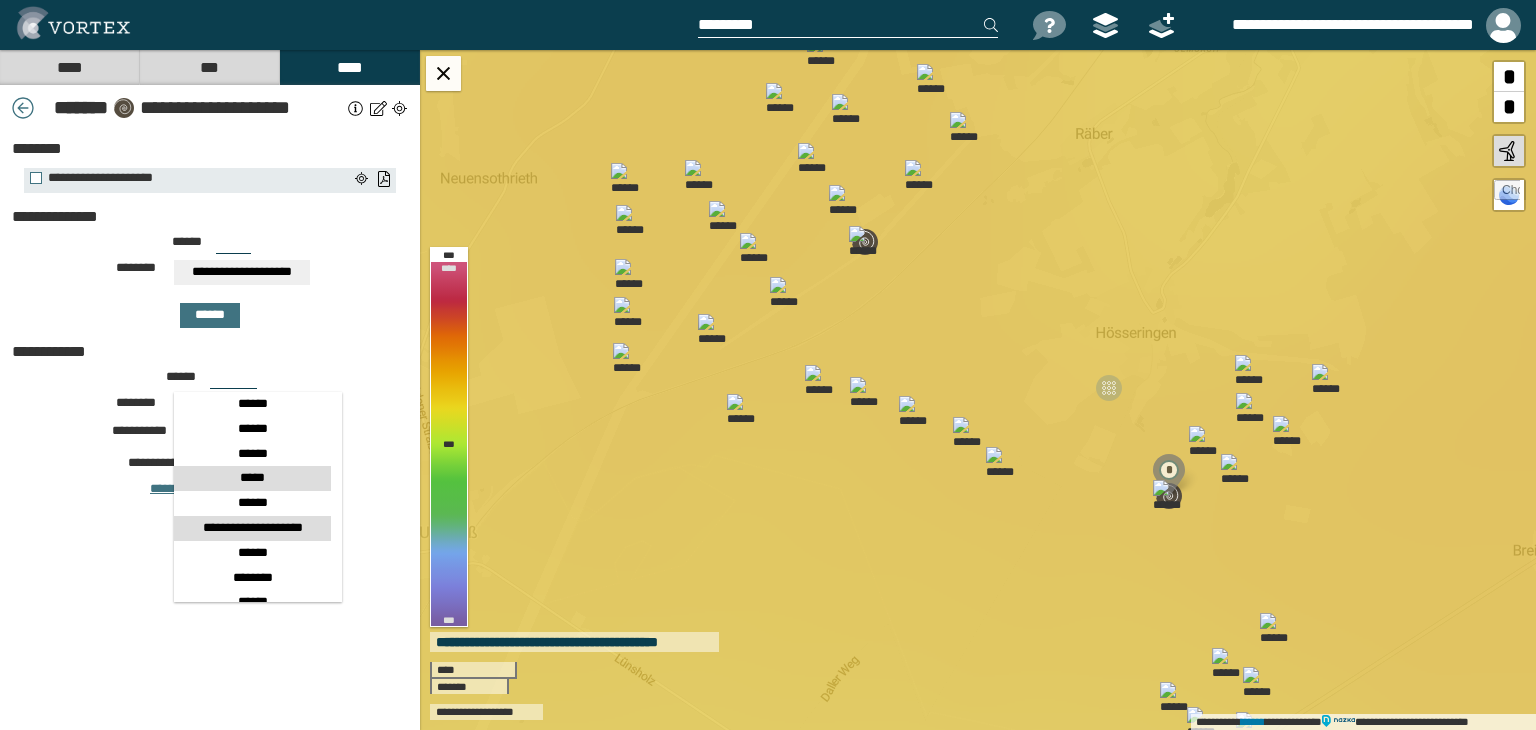 click on "*****" at bounding box center [253, 478] 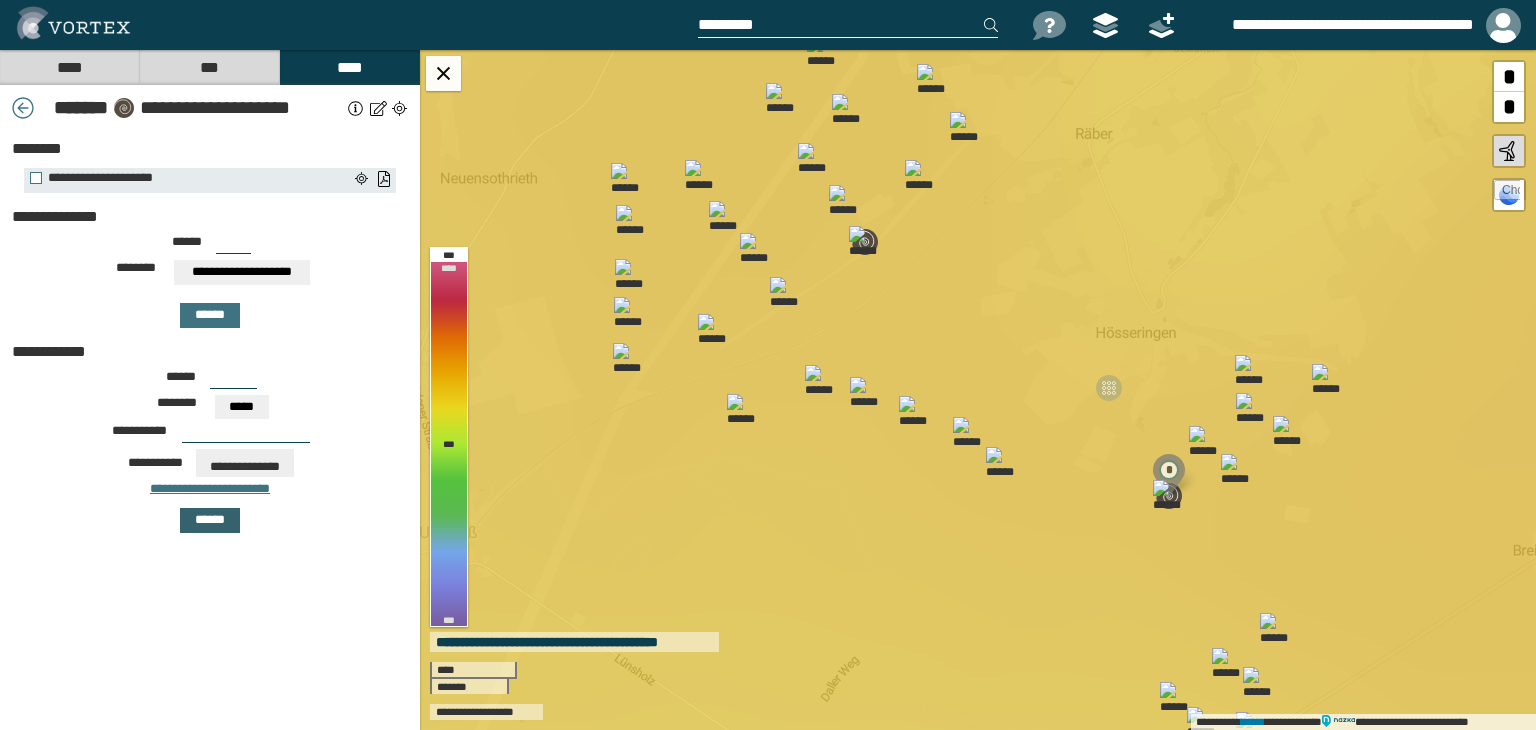 click on "******" at bounding box center [210, 520] 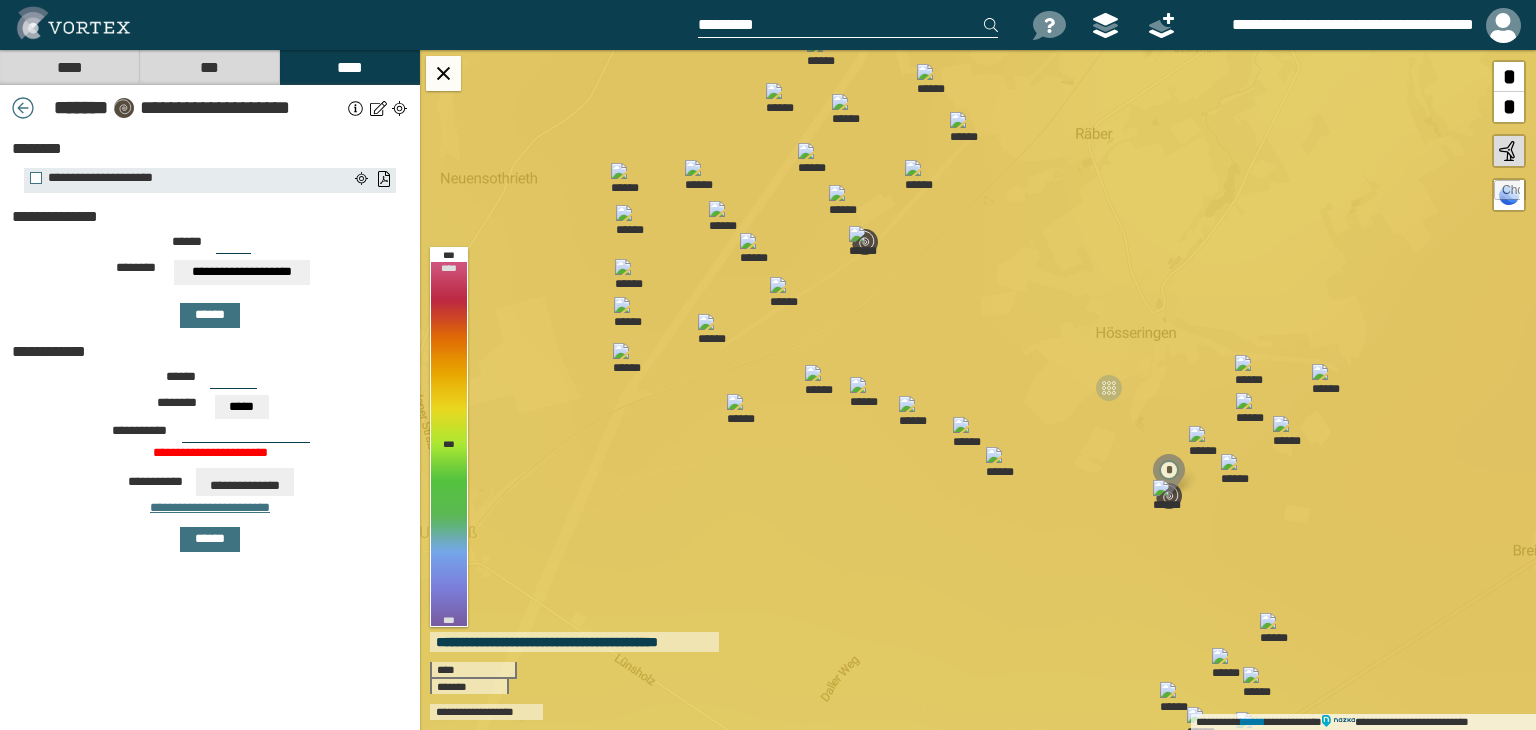 click on "**********" at bounding box center (210, 442) 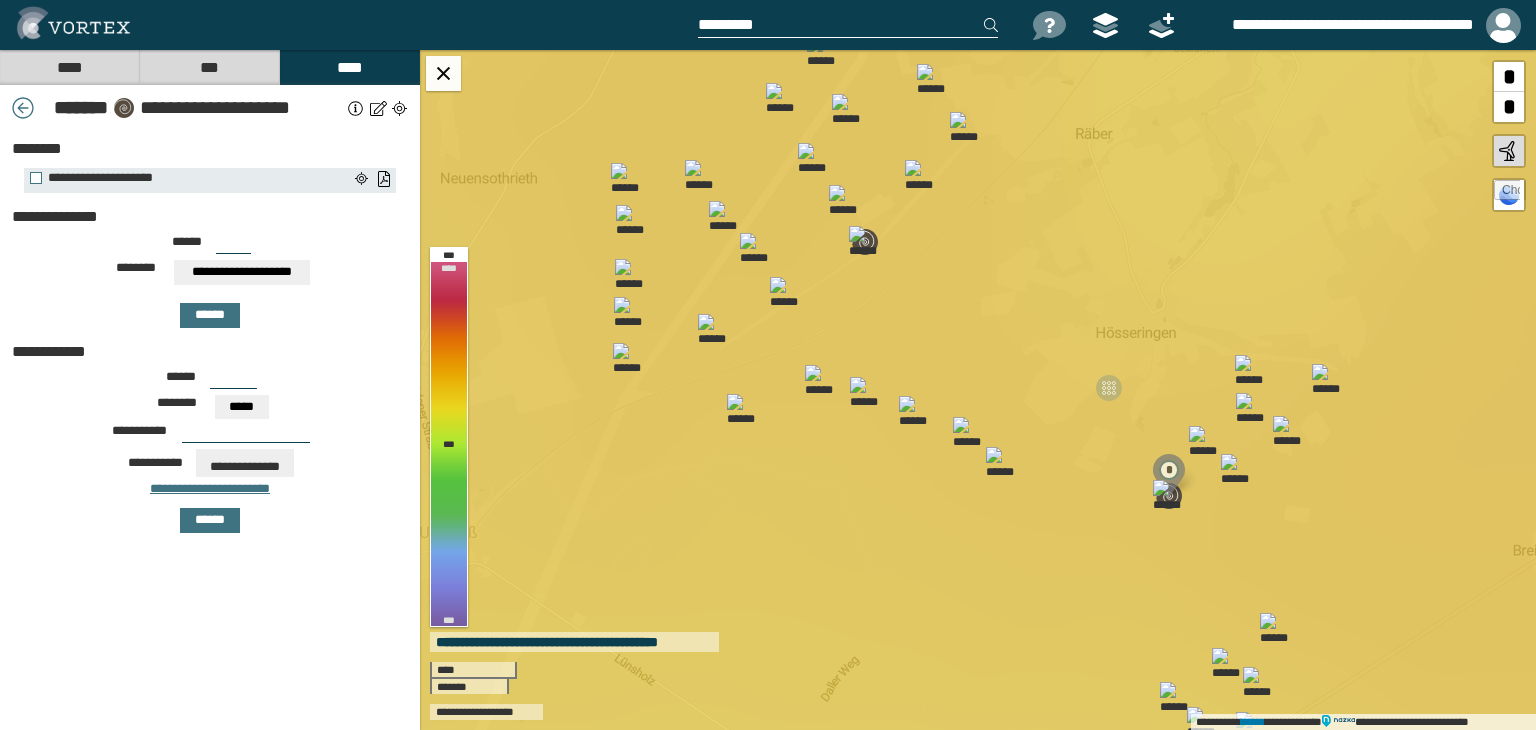 click on "**********" at bounding box center (210, 410) 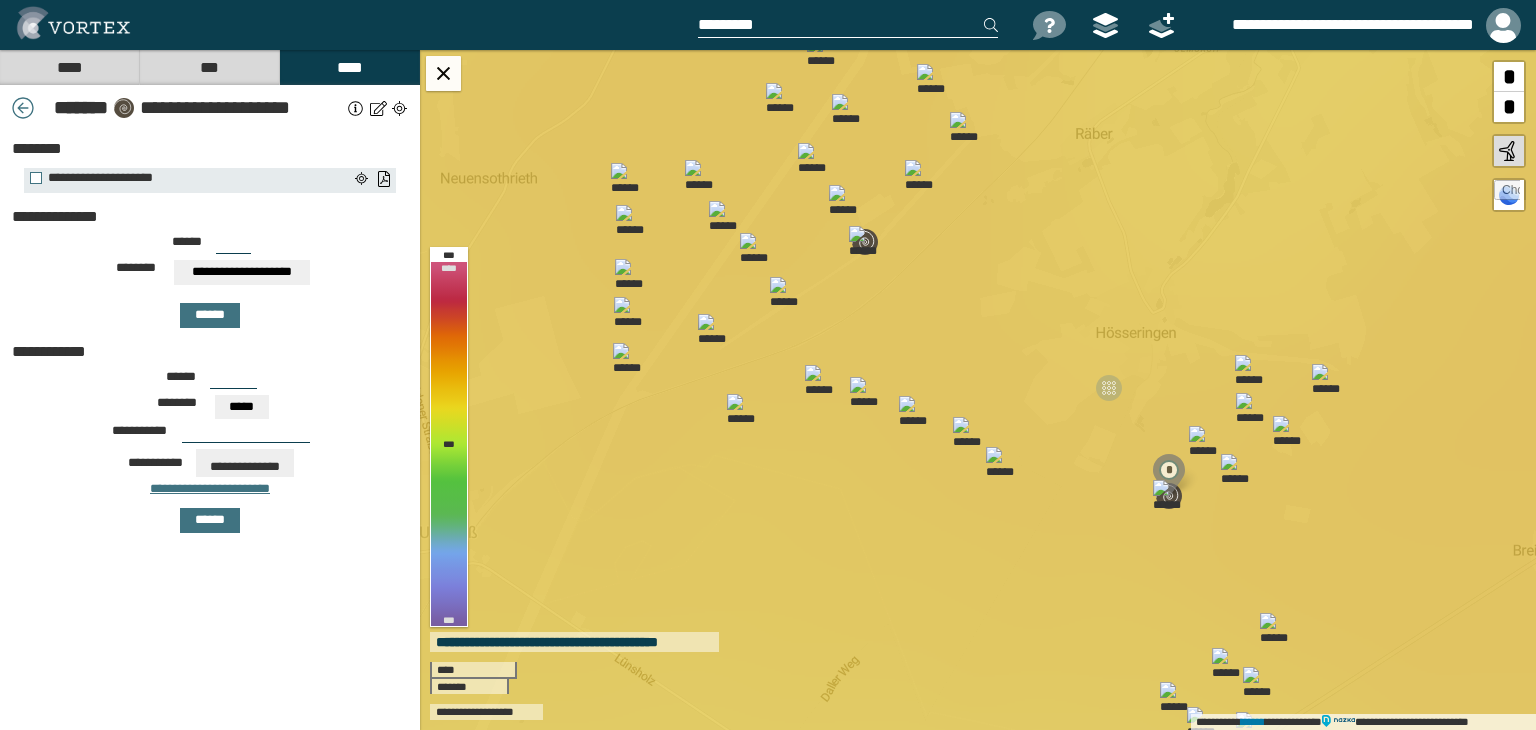 drag, startPoint x: 300, startPoint y: 332, endPoint x: 252, endPoint y: 313, distance: 51.62364 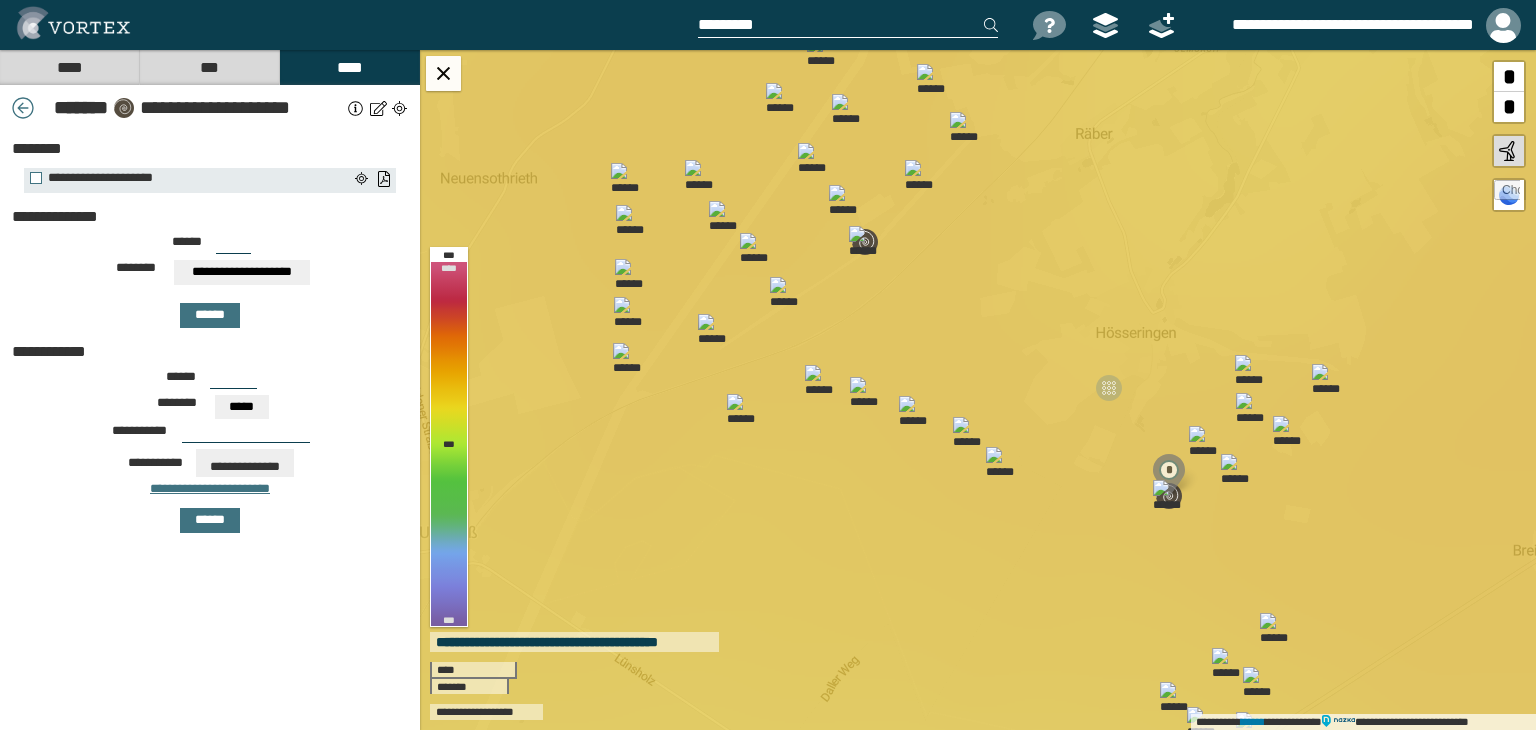 click on "**********" at bounding box center (210, 272) 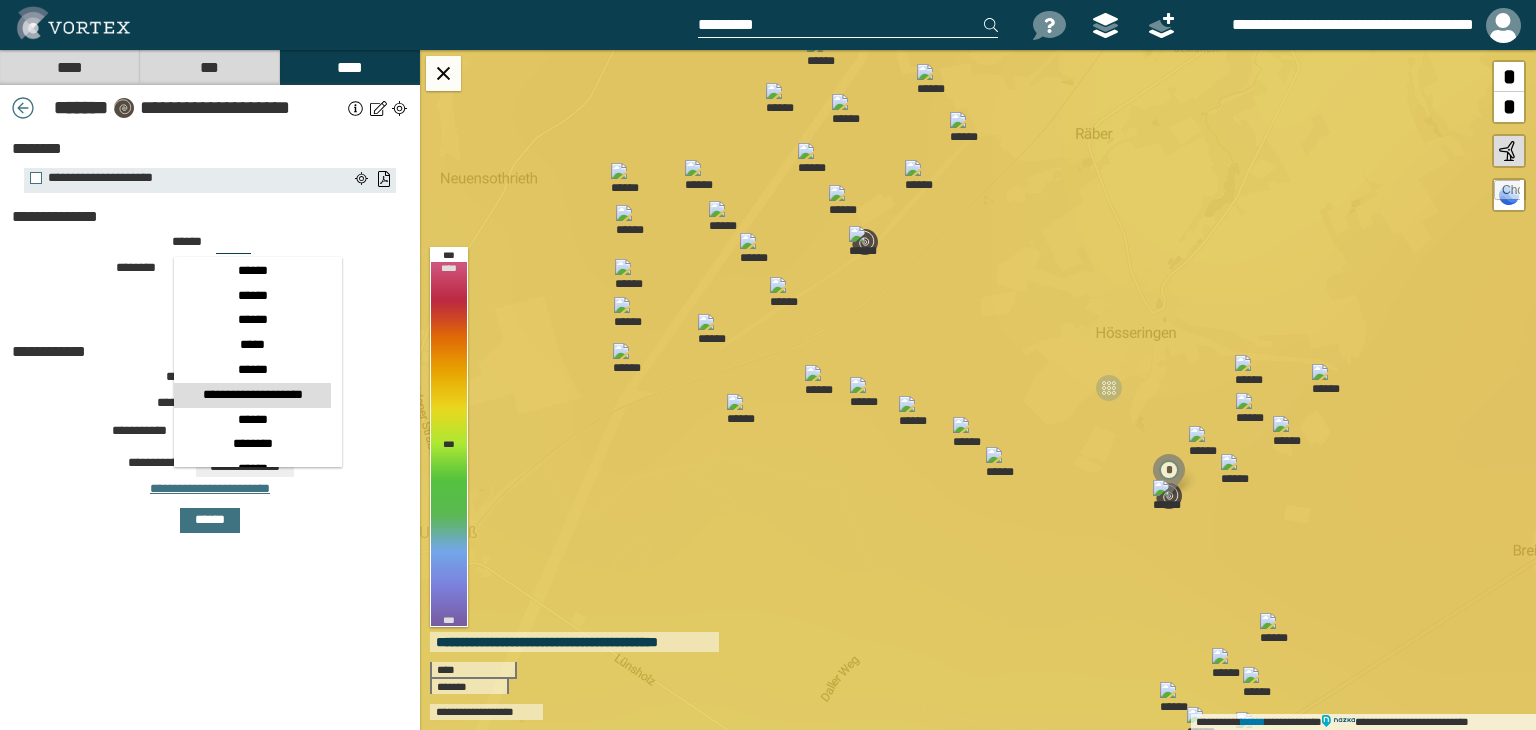scroll, scrollTop: 300, scrollLeft: 0, axis: vertical 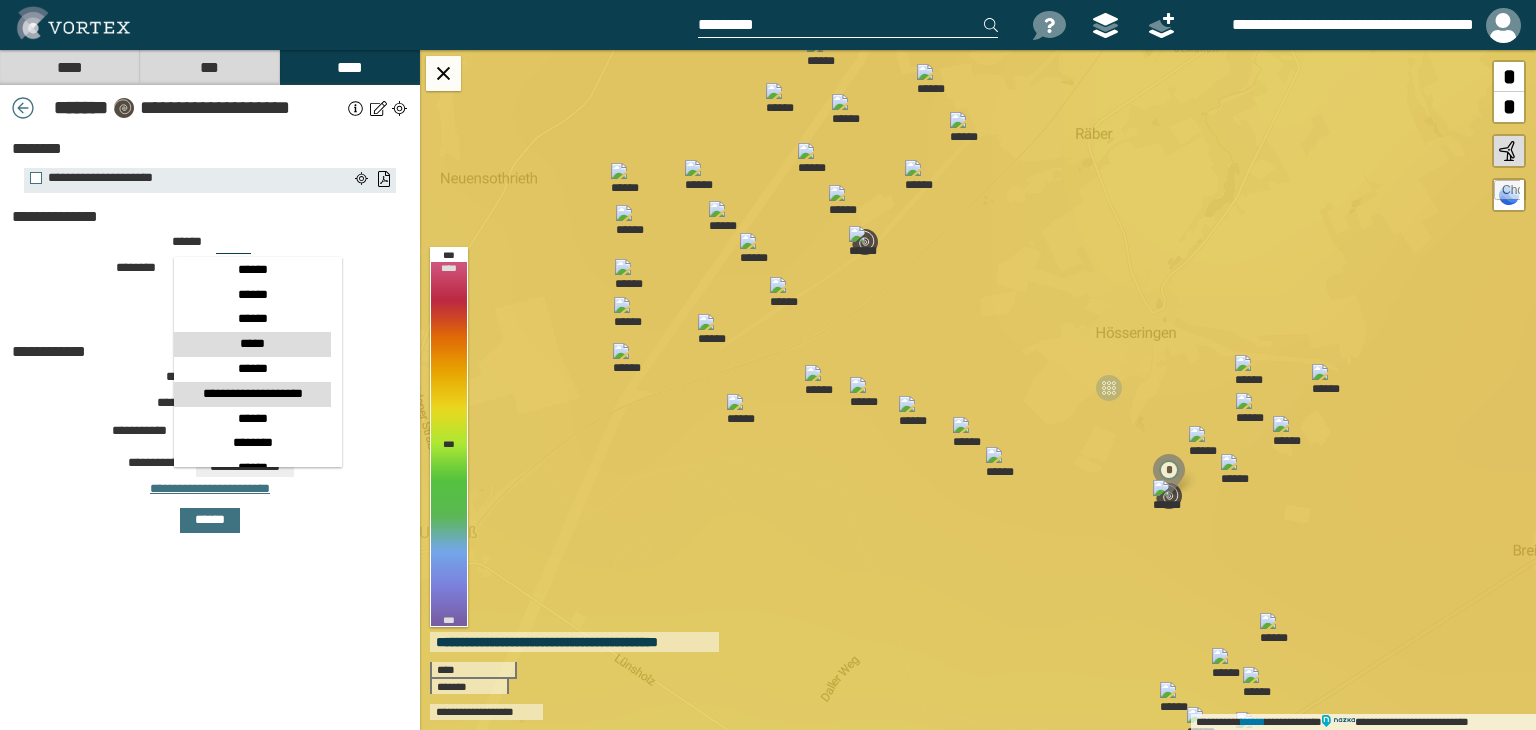 click on "*****" at bounding box center [253, 344] 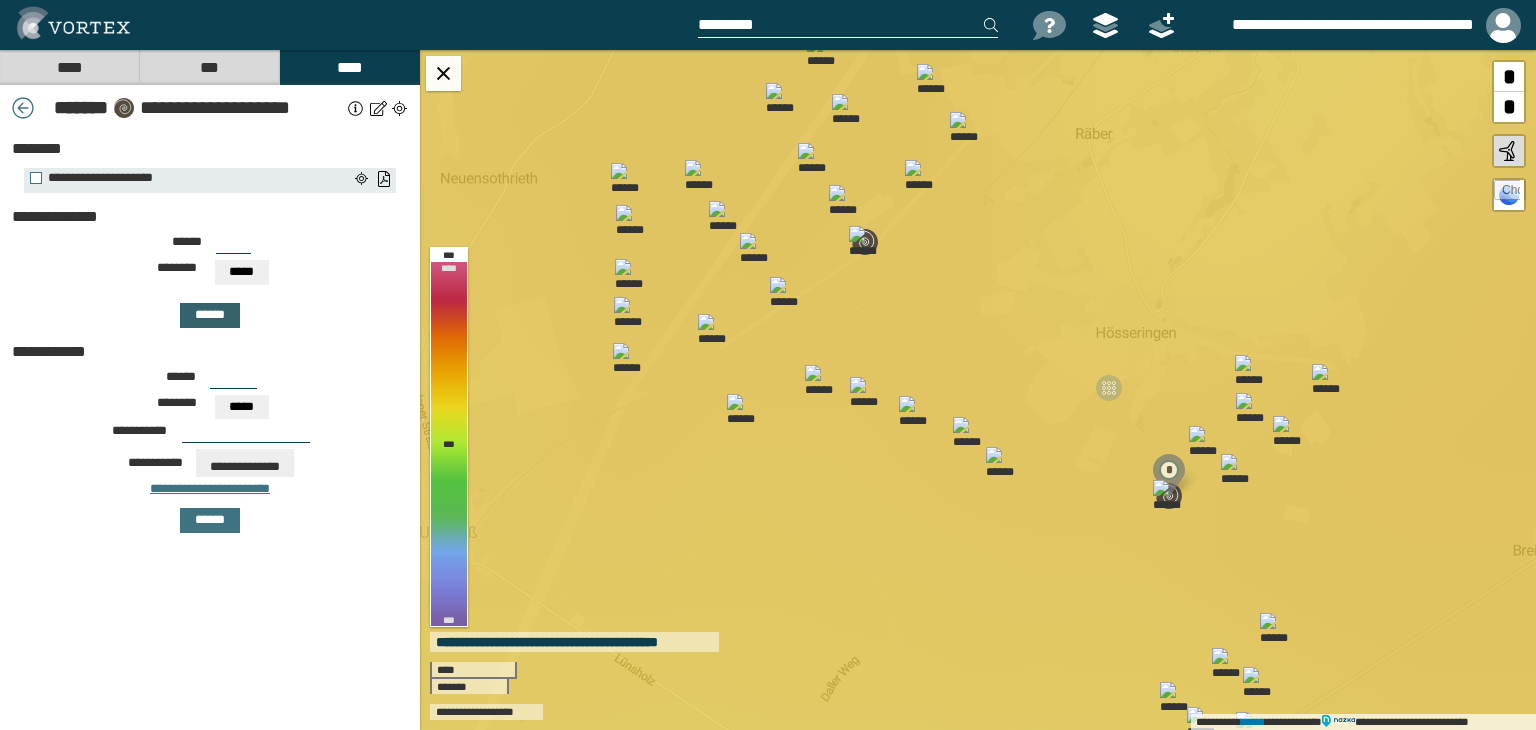 click on "******" at bounding box center [210, 315] 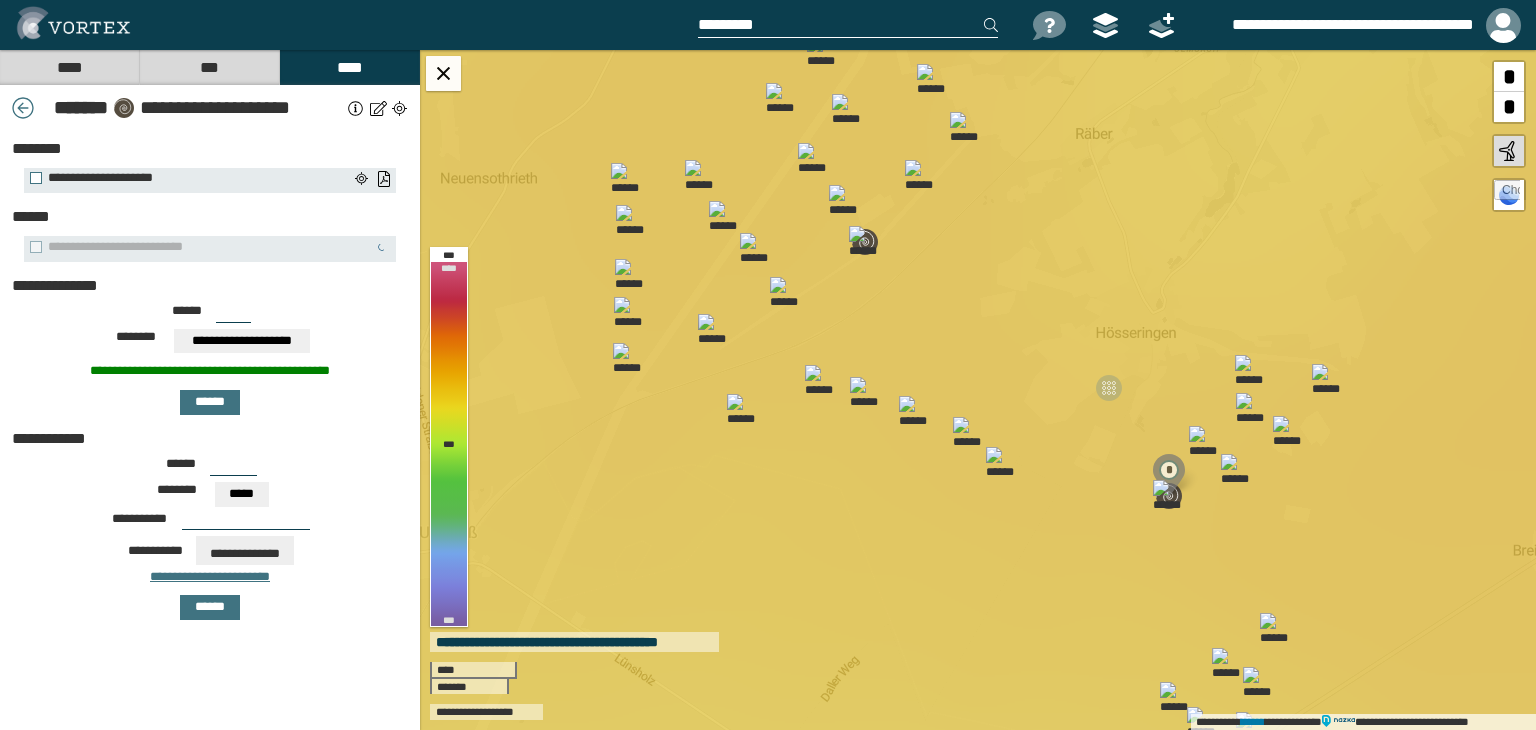 click on "**********" at bounding box center (210, 357) 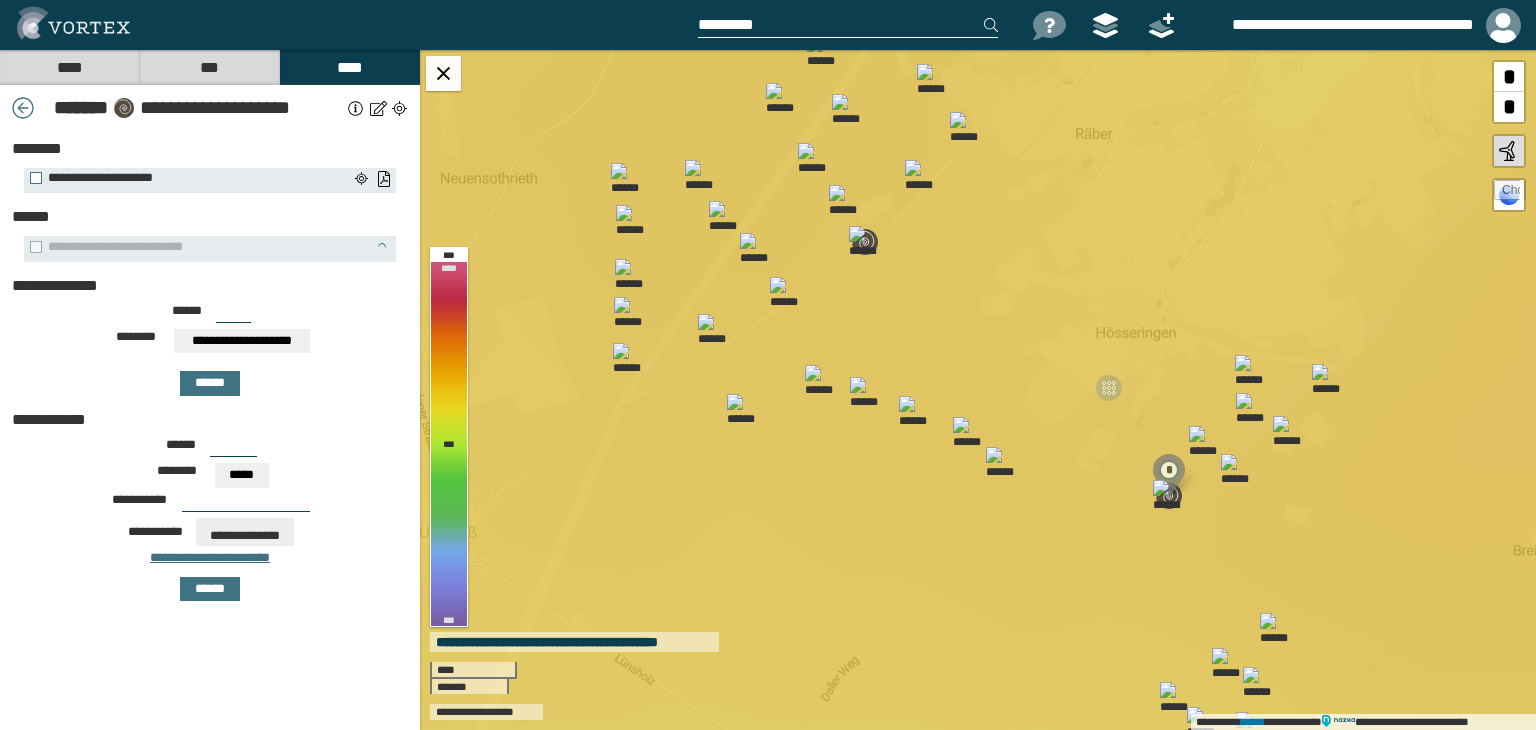 click on "***" at bounding box center (233, 315) 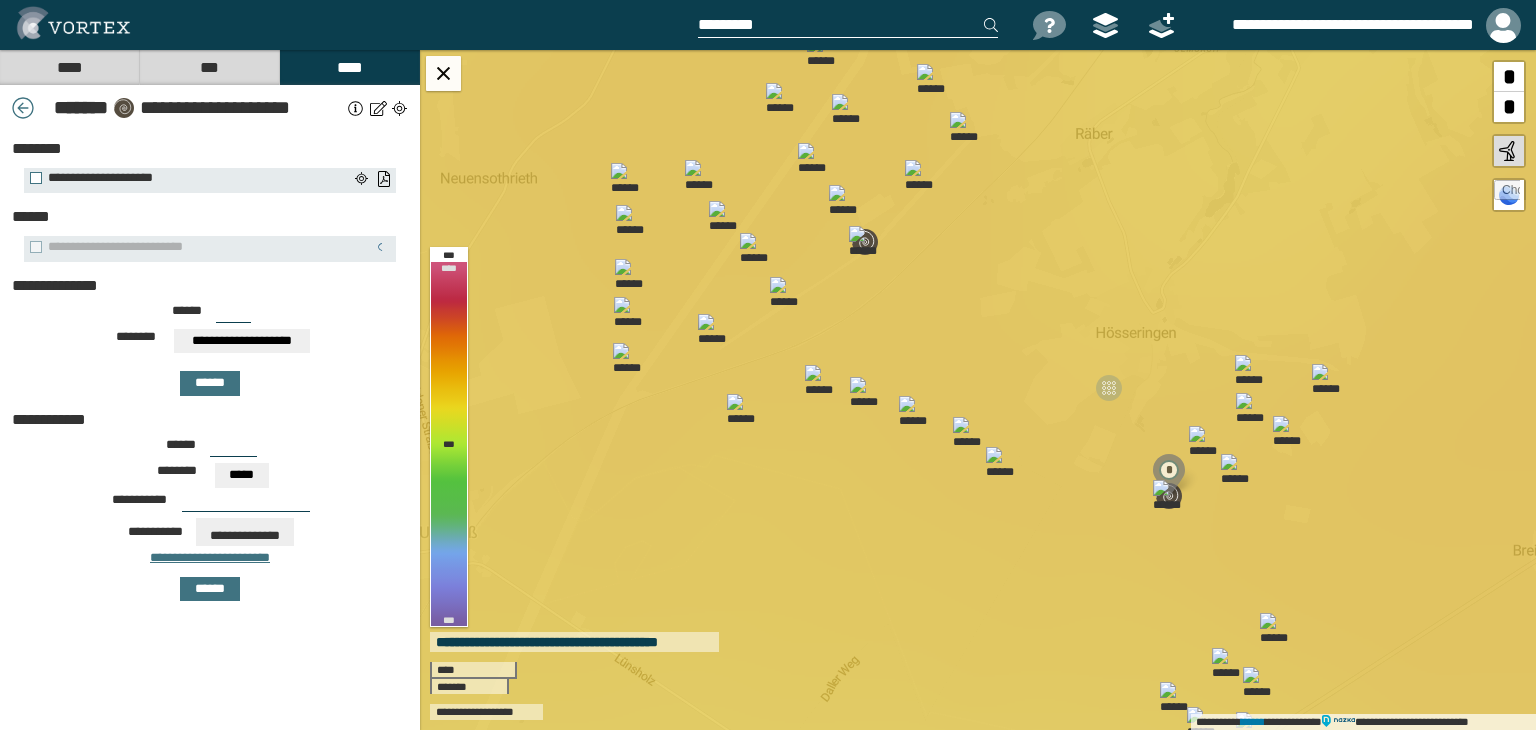 drag, startPoint x: 222, startPoint y: 308, endPoint x: 241, endPoint y: 310, distance: 19.104973 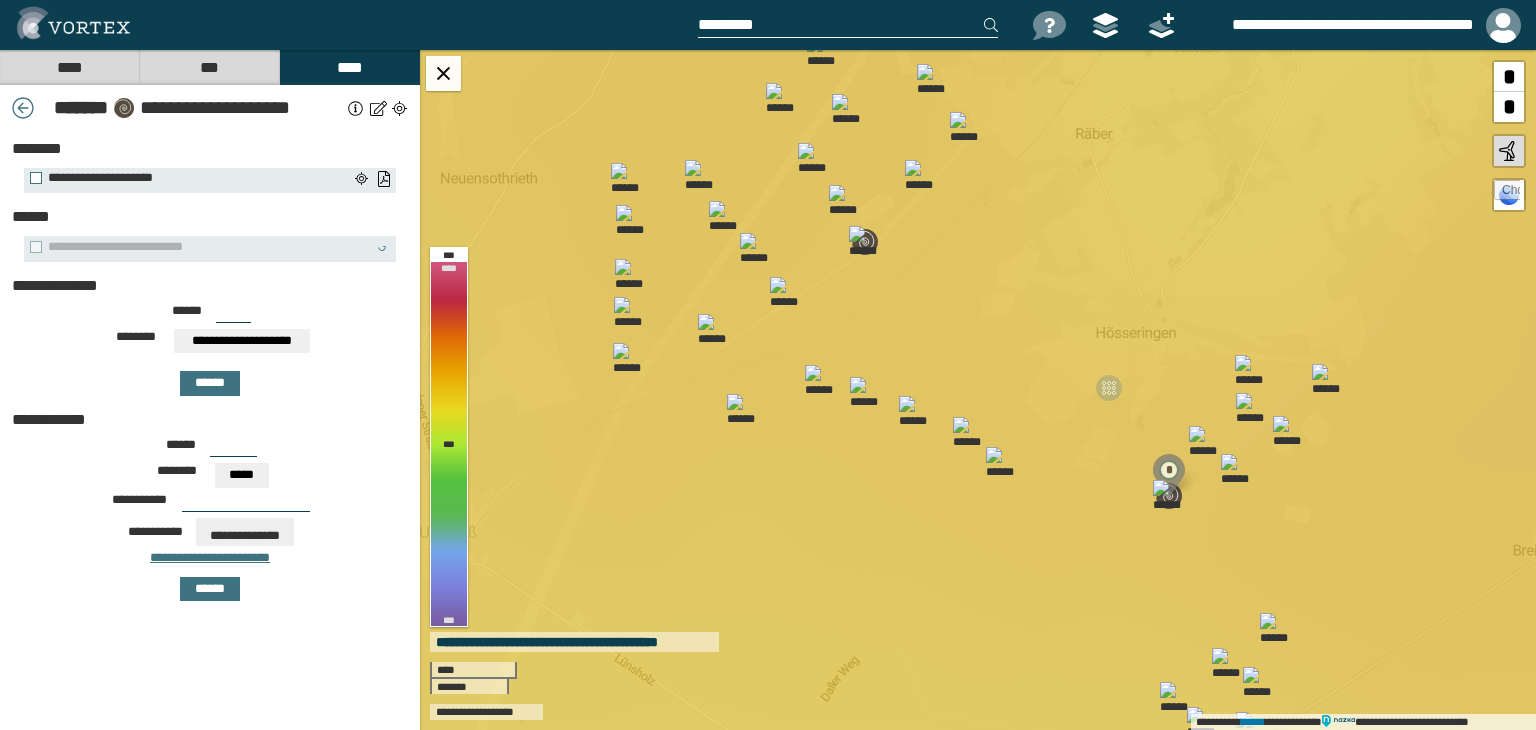 click on "***" at bounding box center [233, 315] 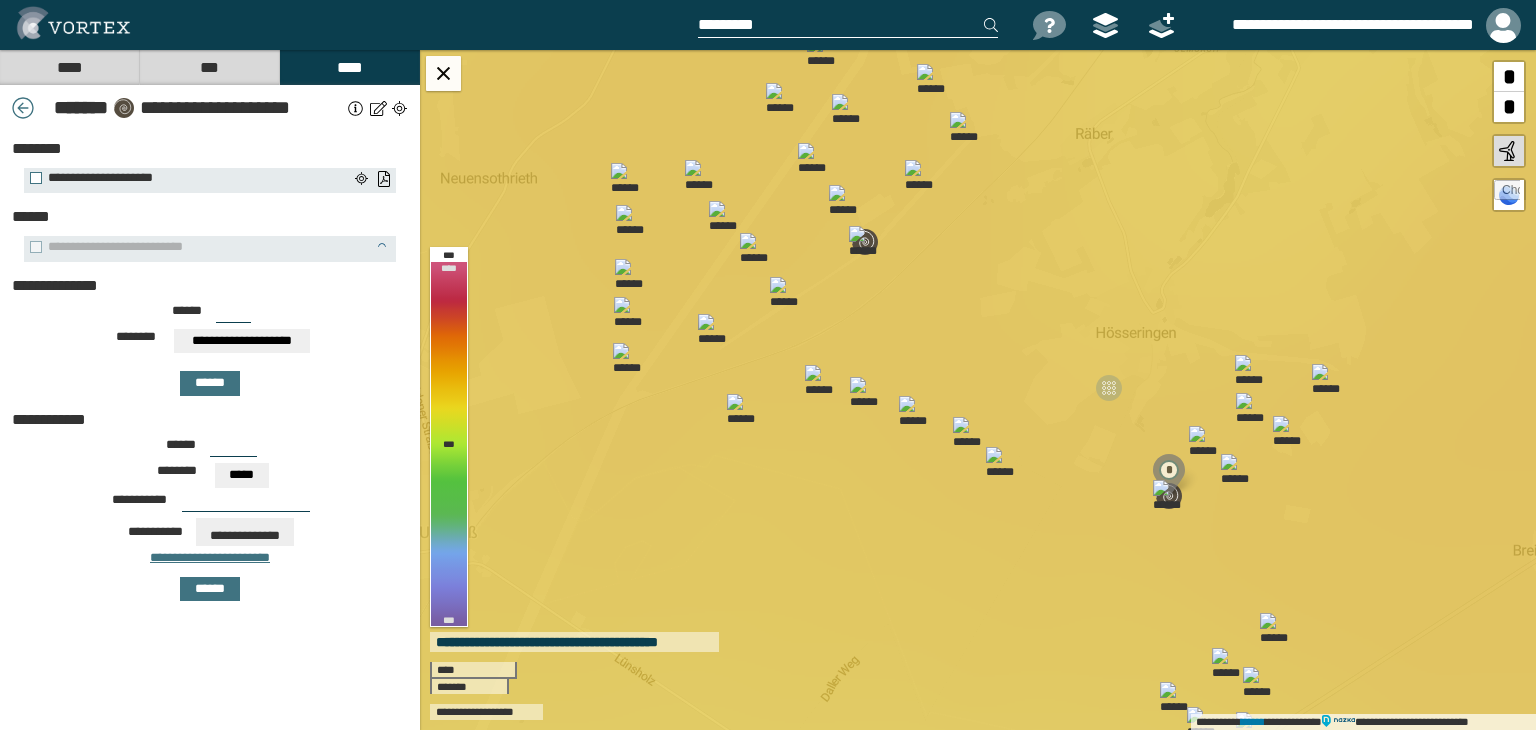 click on "**********" at bounding box center [242, 341] 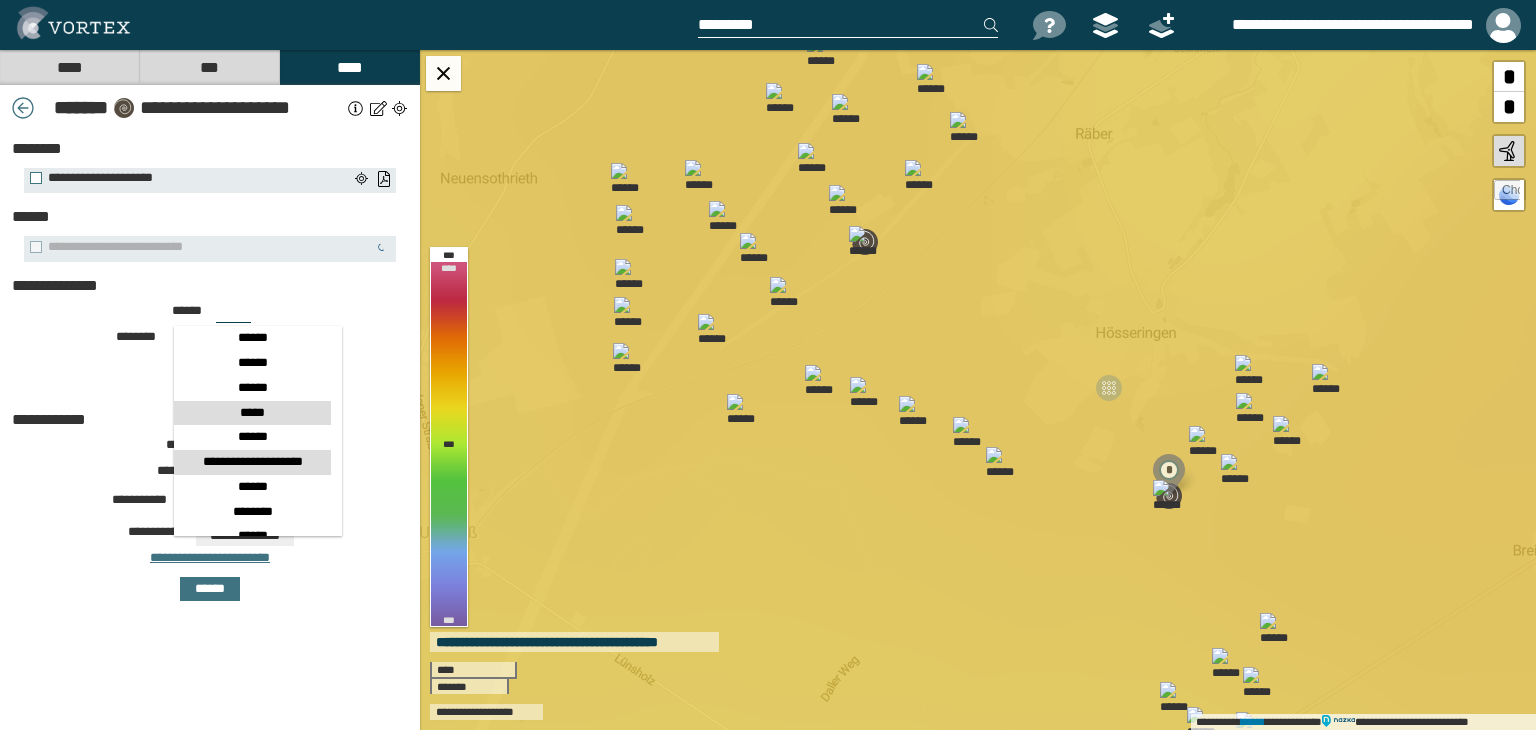 click on "*****" at bounding box center [253, 413] 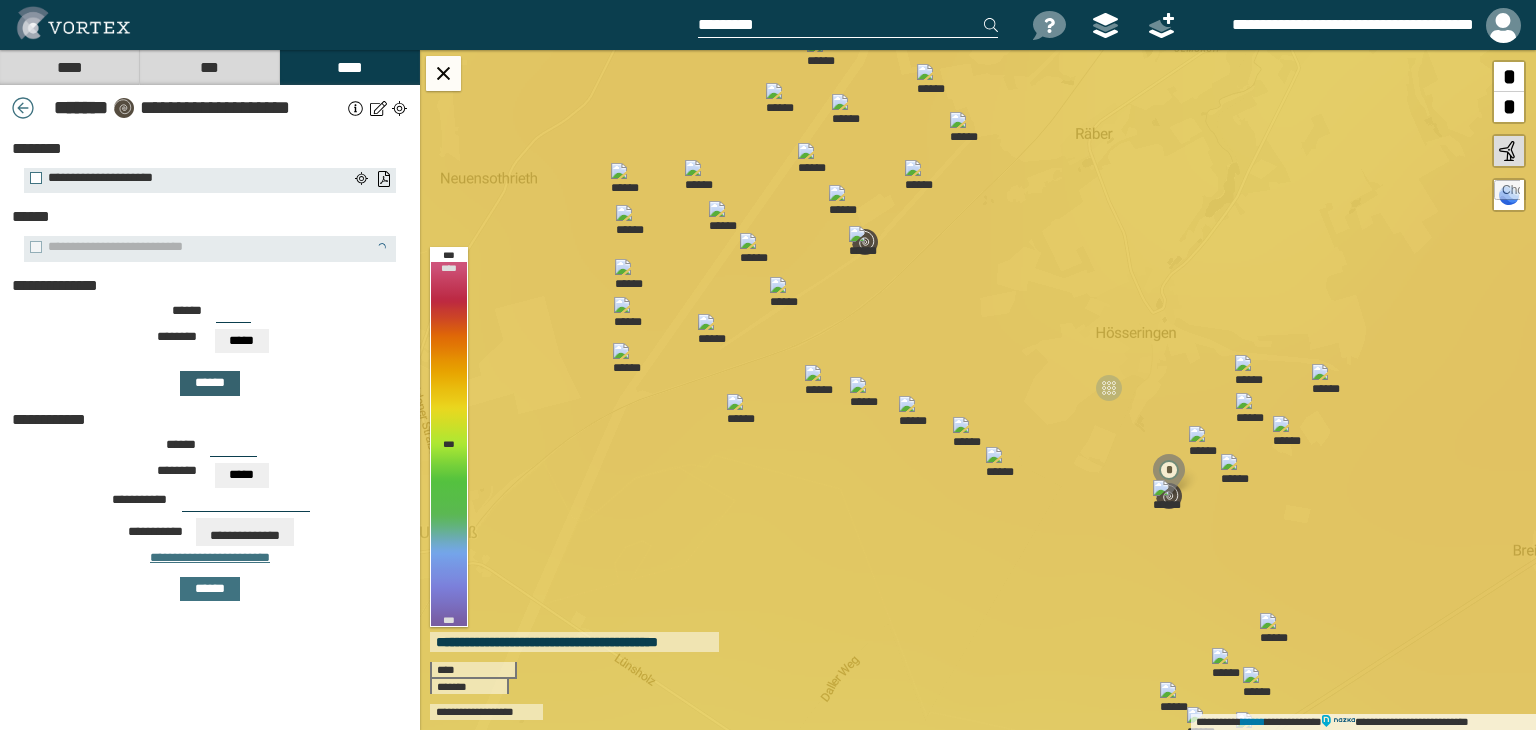 click on "******" at bounding box center (210, 383) 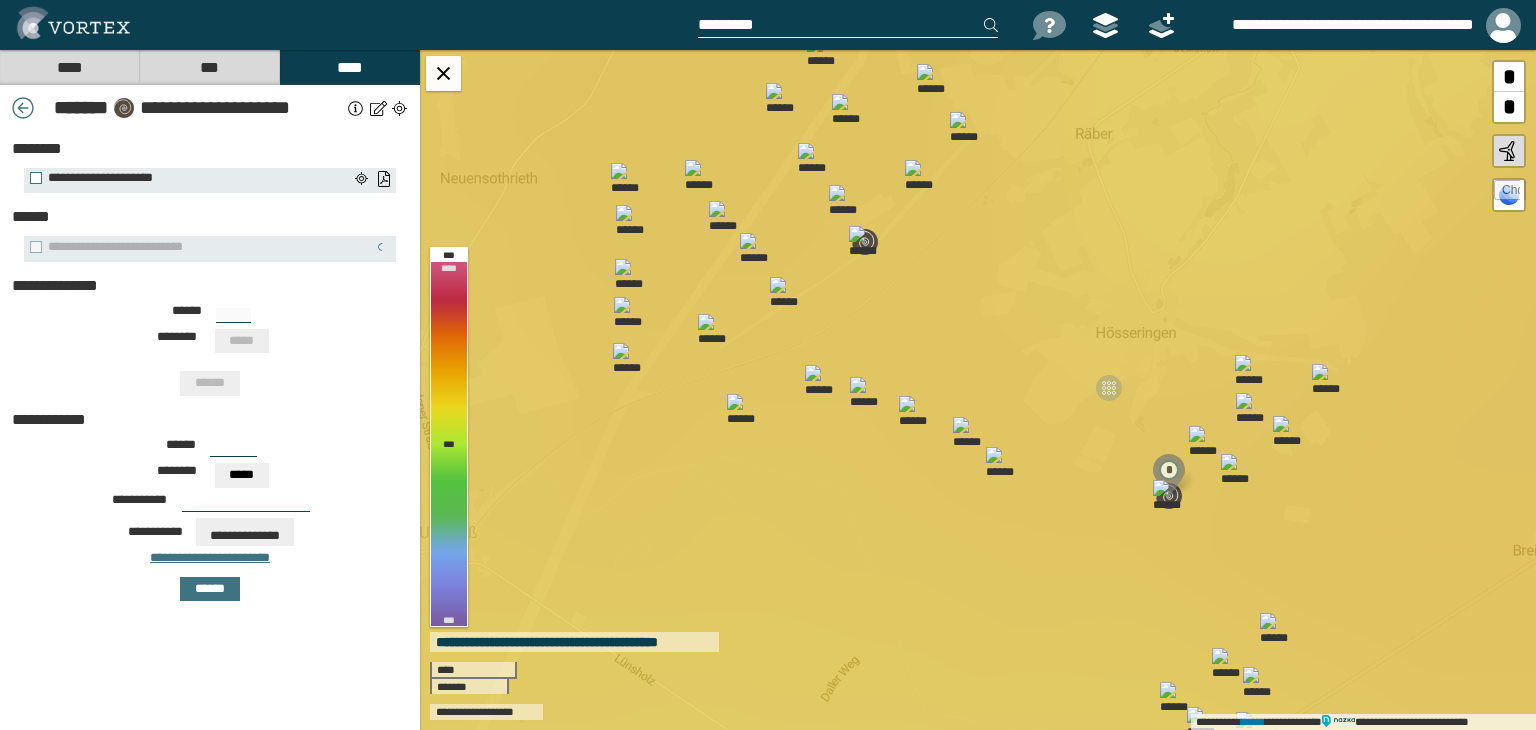 type on "***" 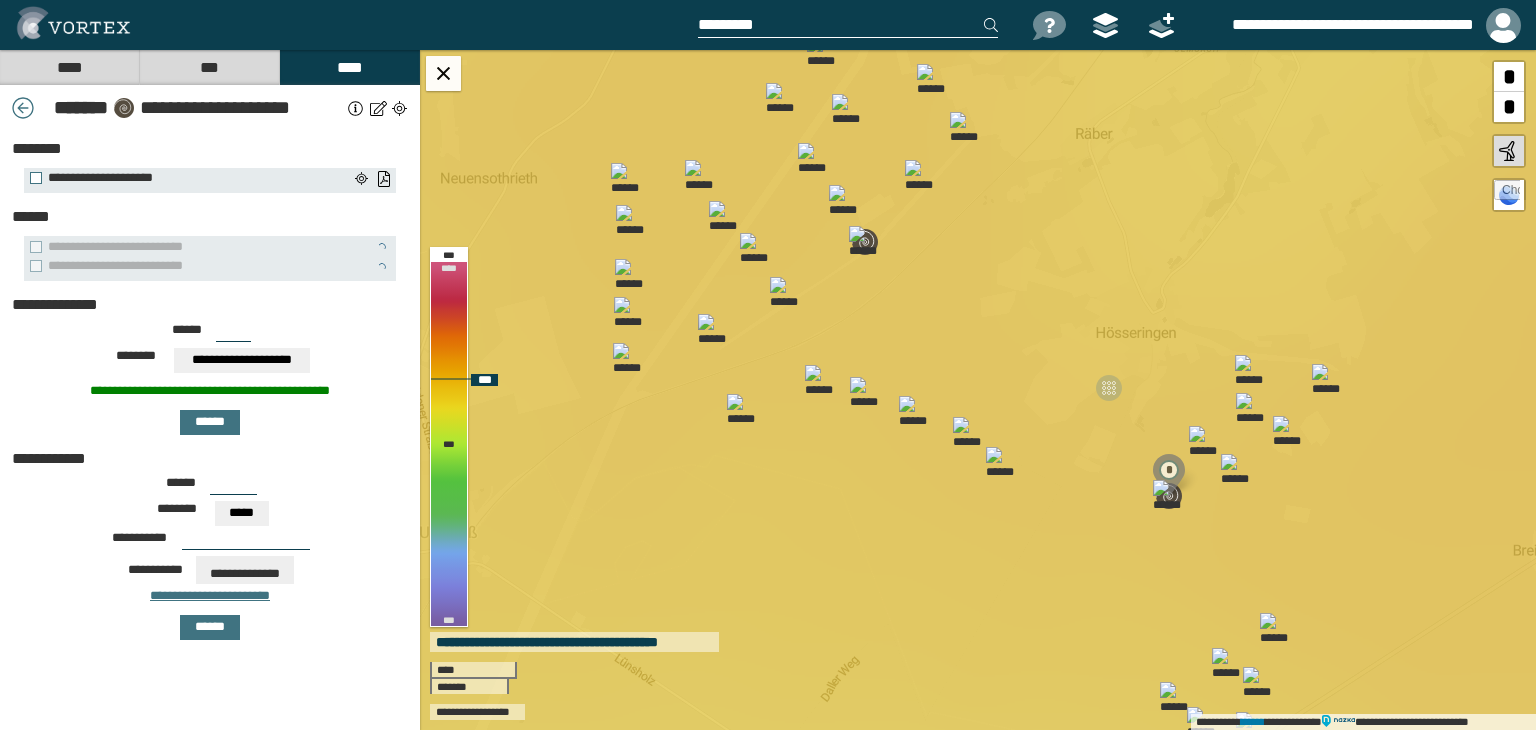 click at bounding box center [865, 242] 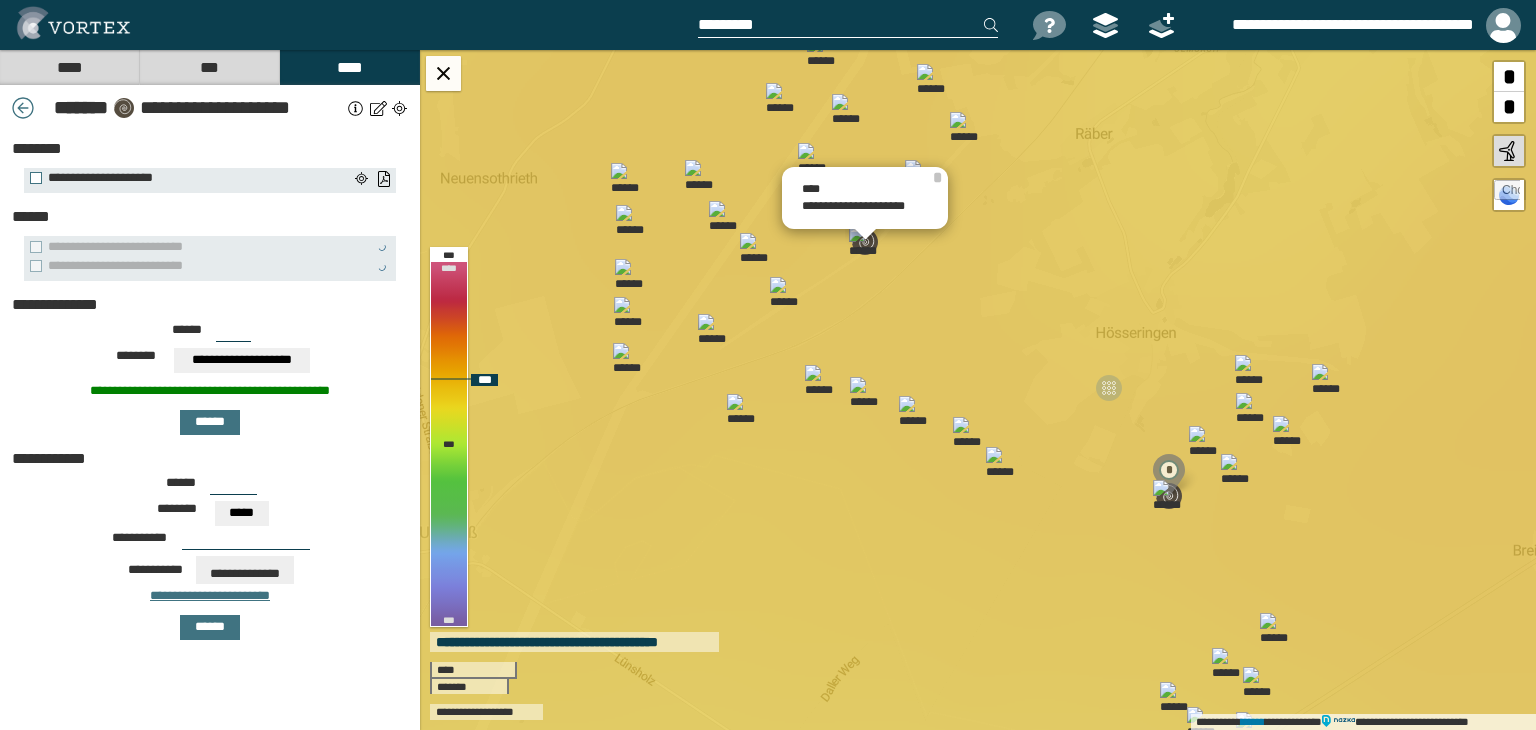 click at bounding box center (865, 242) 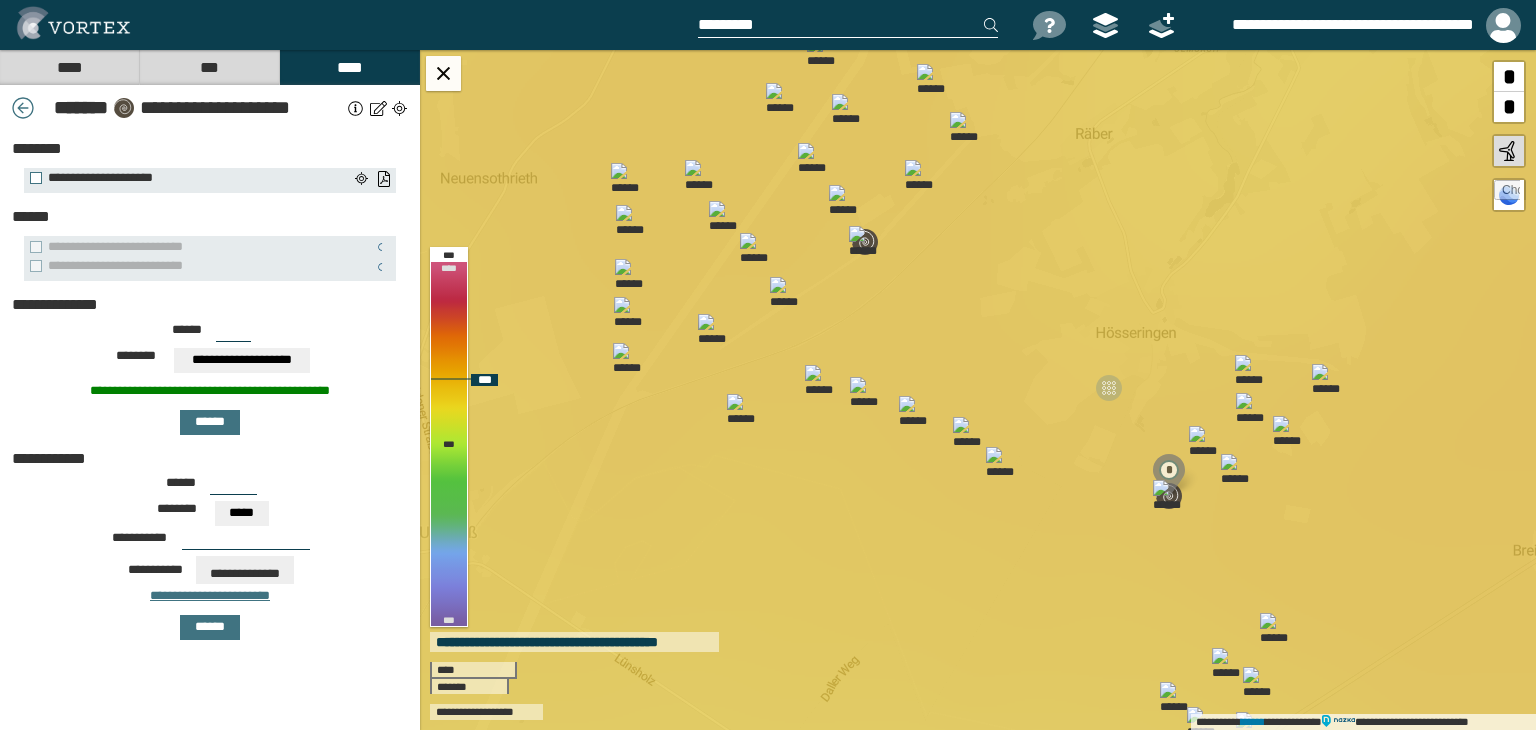 click at bounding box center [865, 242] 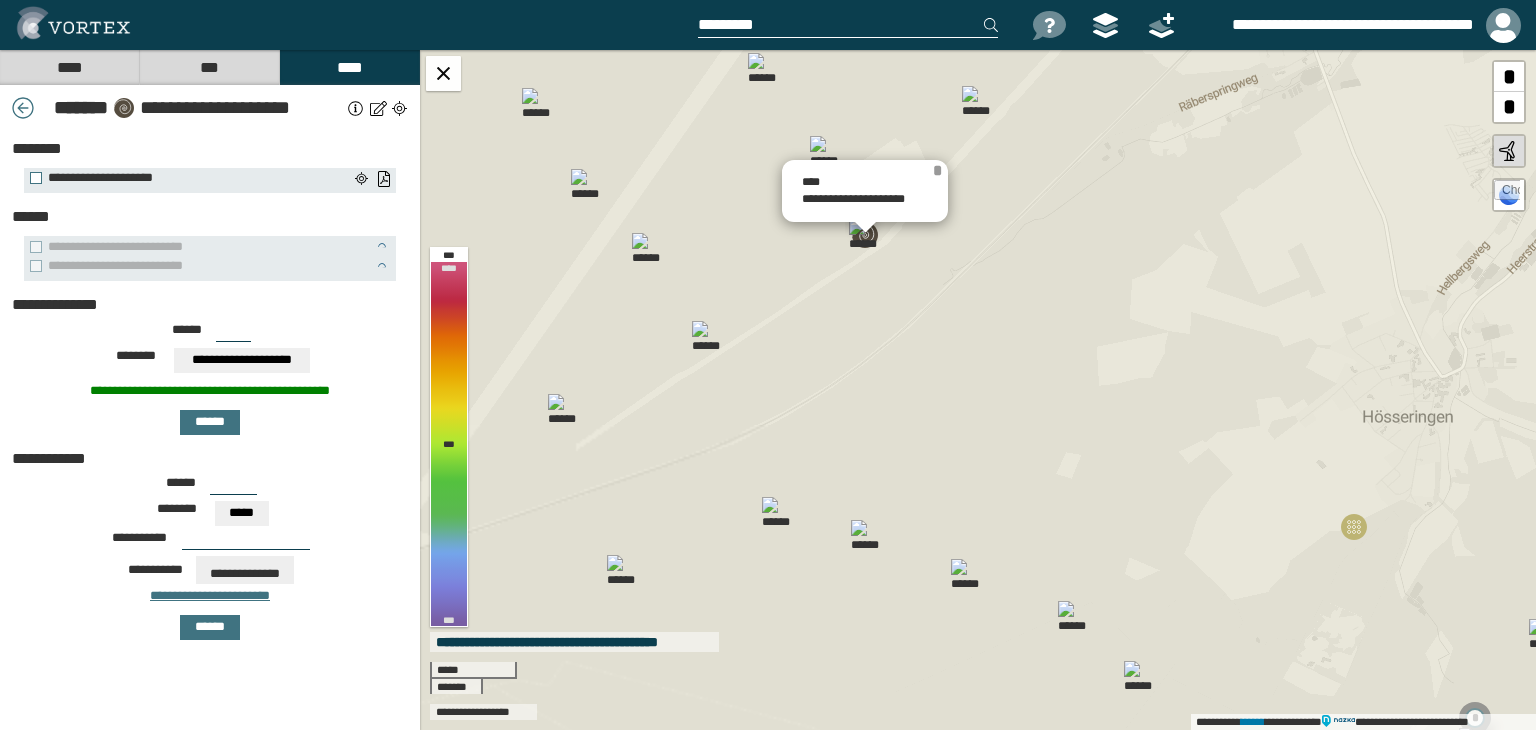 click on "*" at bounding box center [937, 170] 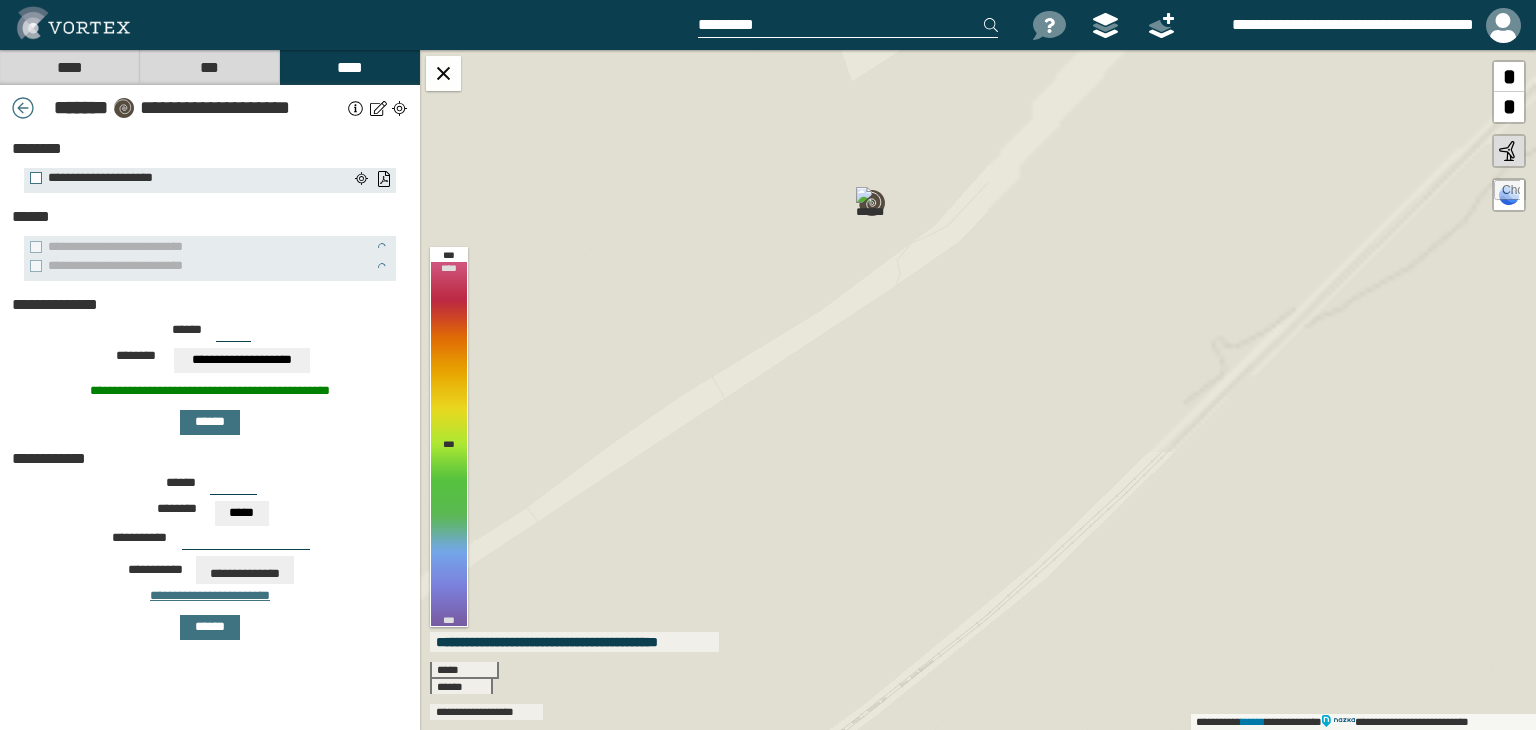 click at bounding box center (872, 203) 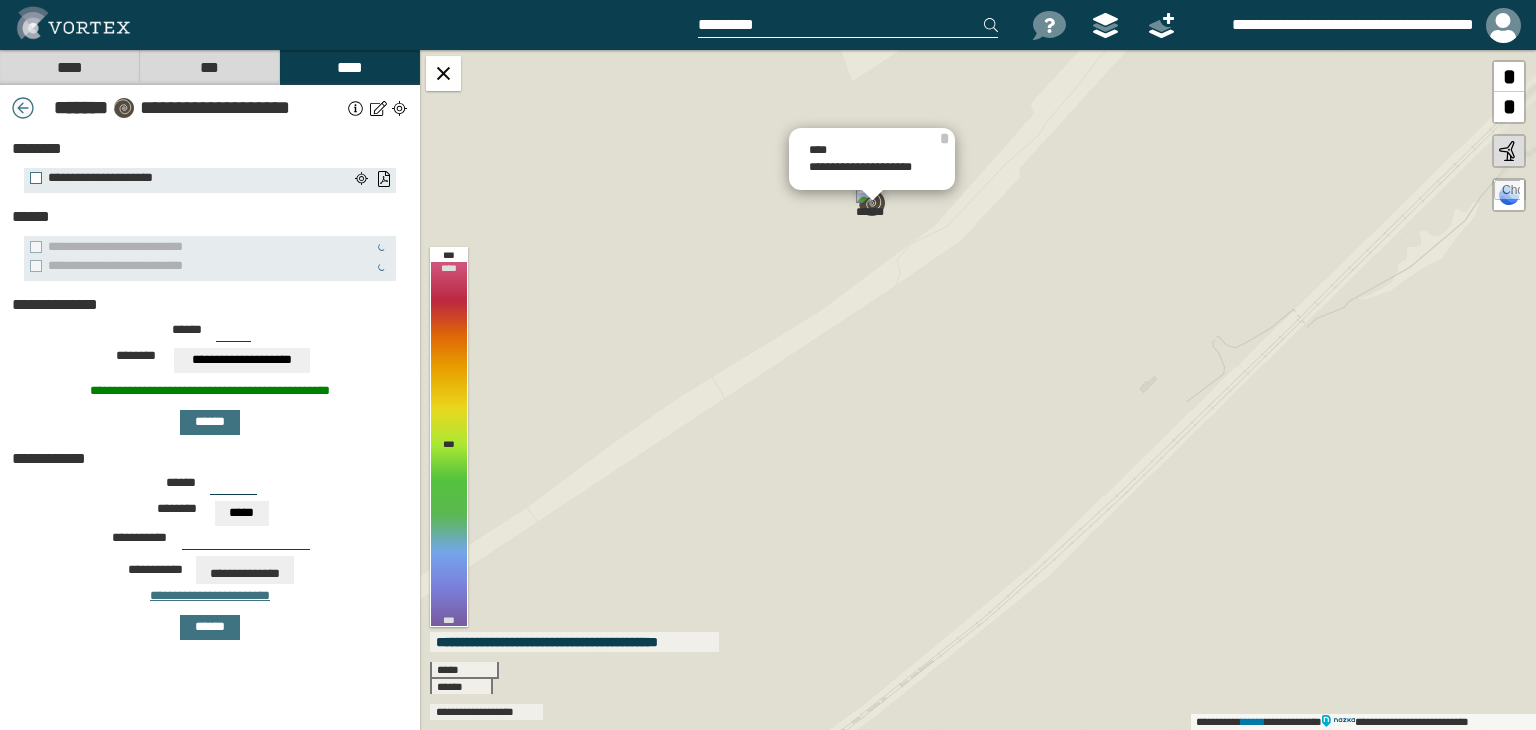 click at bounding box center [23, 108] 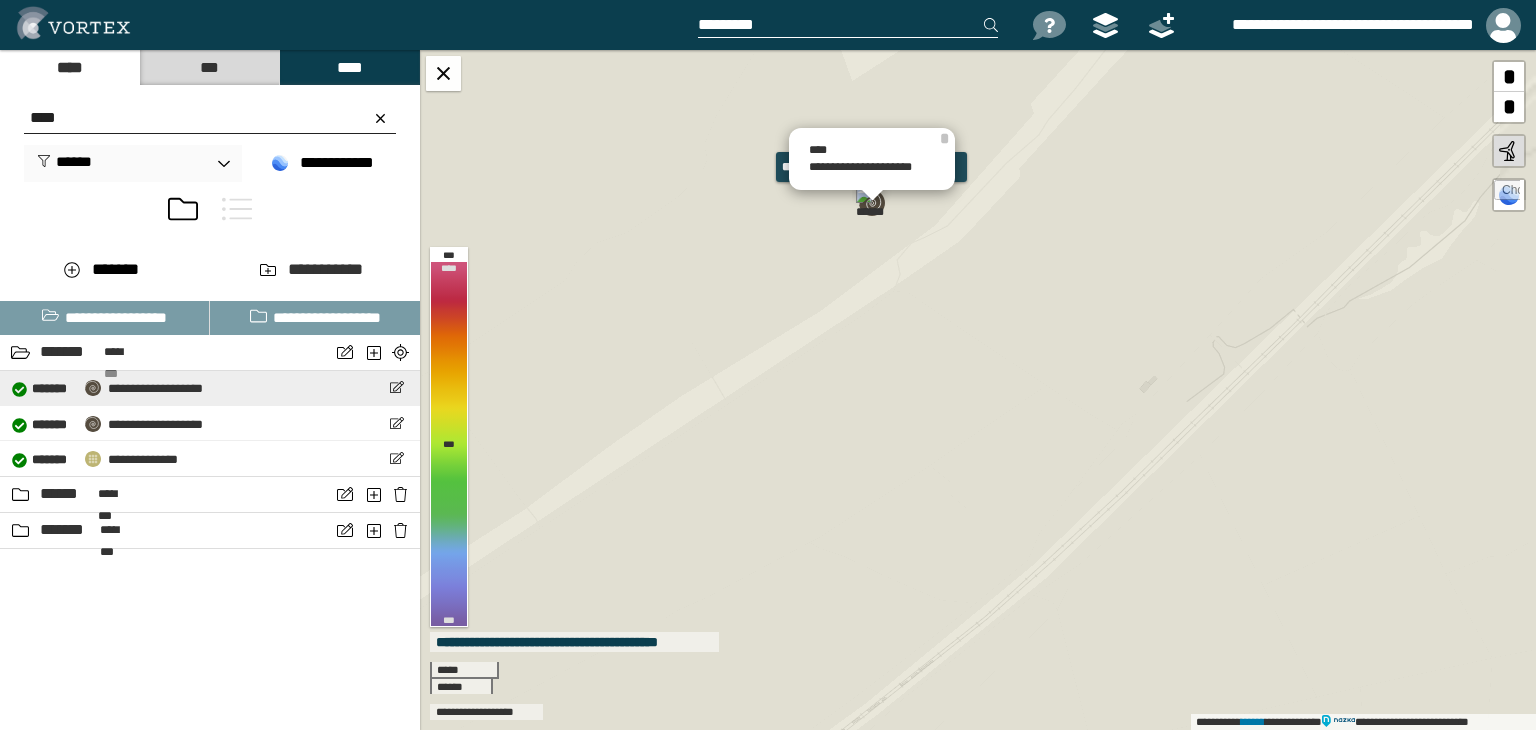 click on "**********" at bounding box center (155, 388) 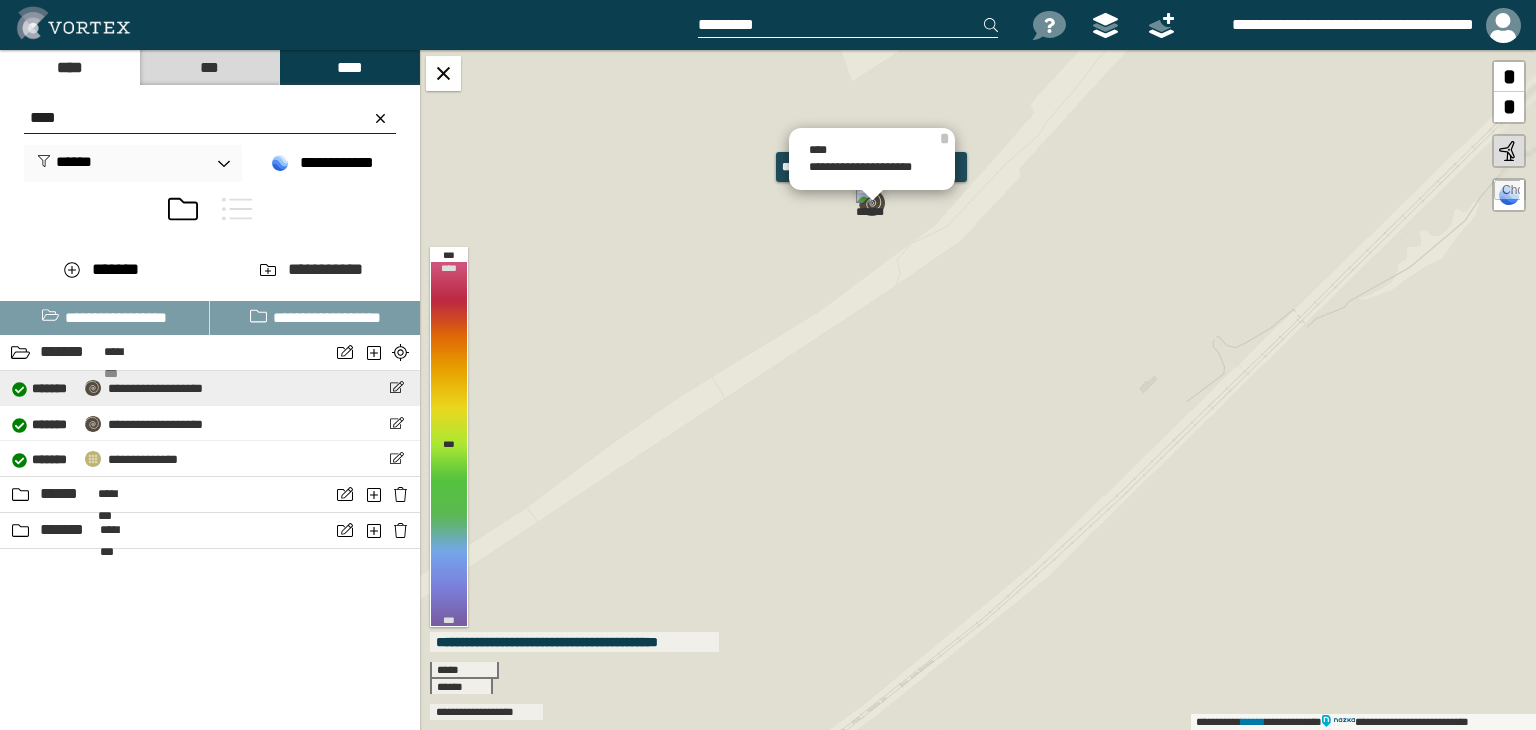select on "****" 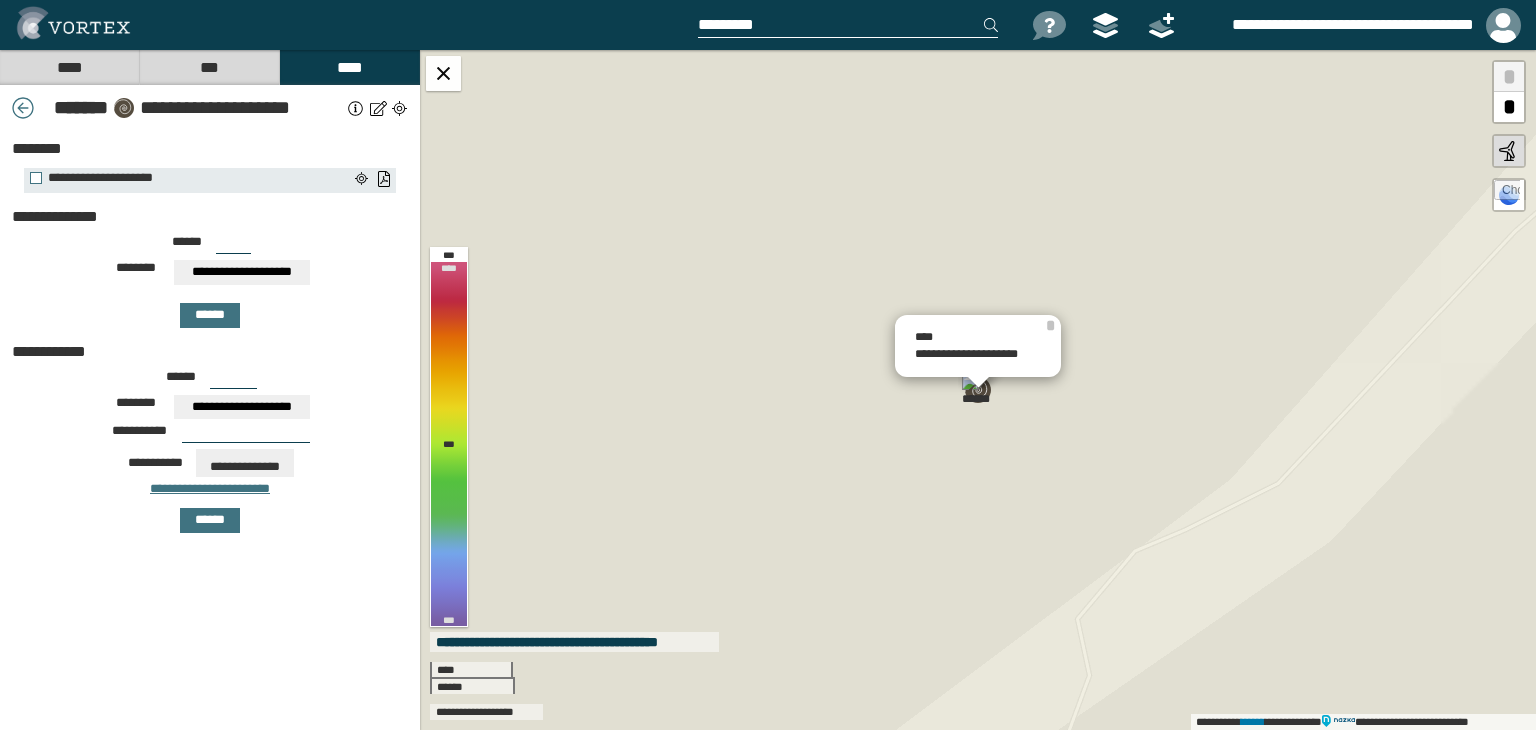 drag, startPoint x: 217, startPoint y: 235, endPoint x: 251, endPoint y: 243, distance: 34.928497 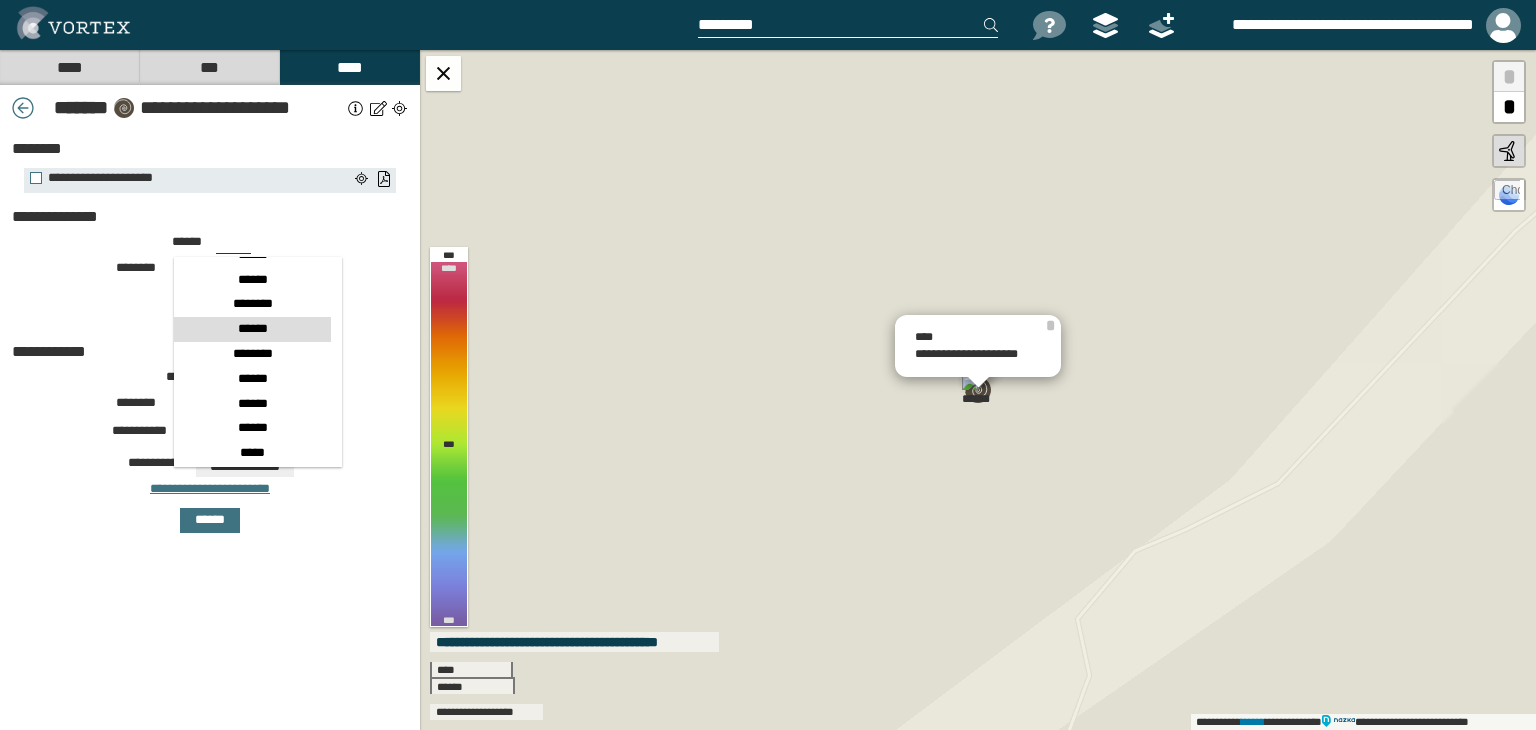 scroll, scrollTop: 300, scrollLeft: 0, axis: vertical 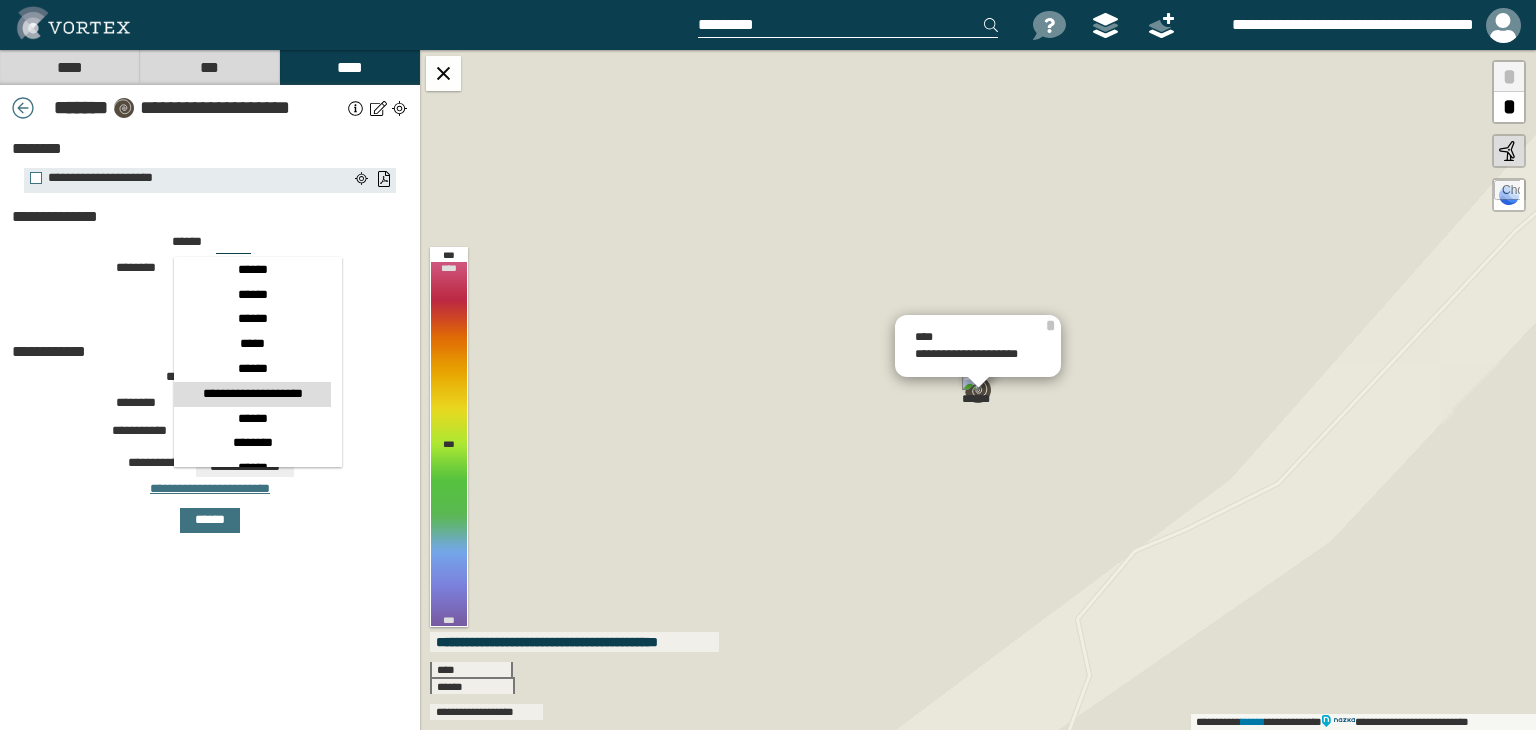 click on "*****" at bounding box center (253, 344) 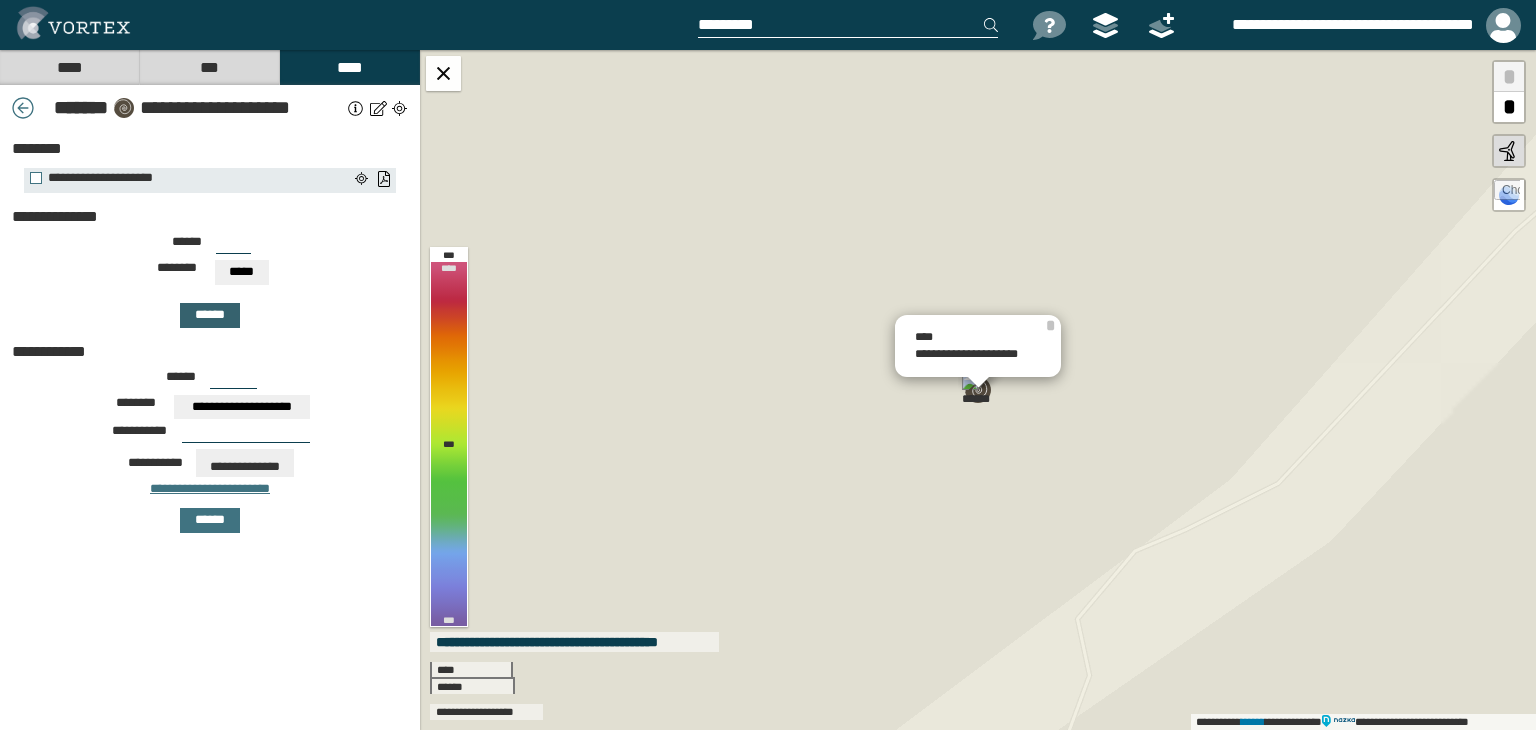 click on "******" at bounding box center [210, 315] 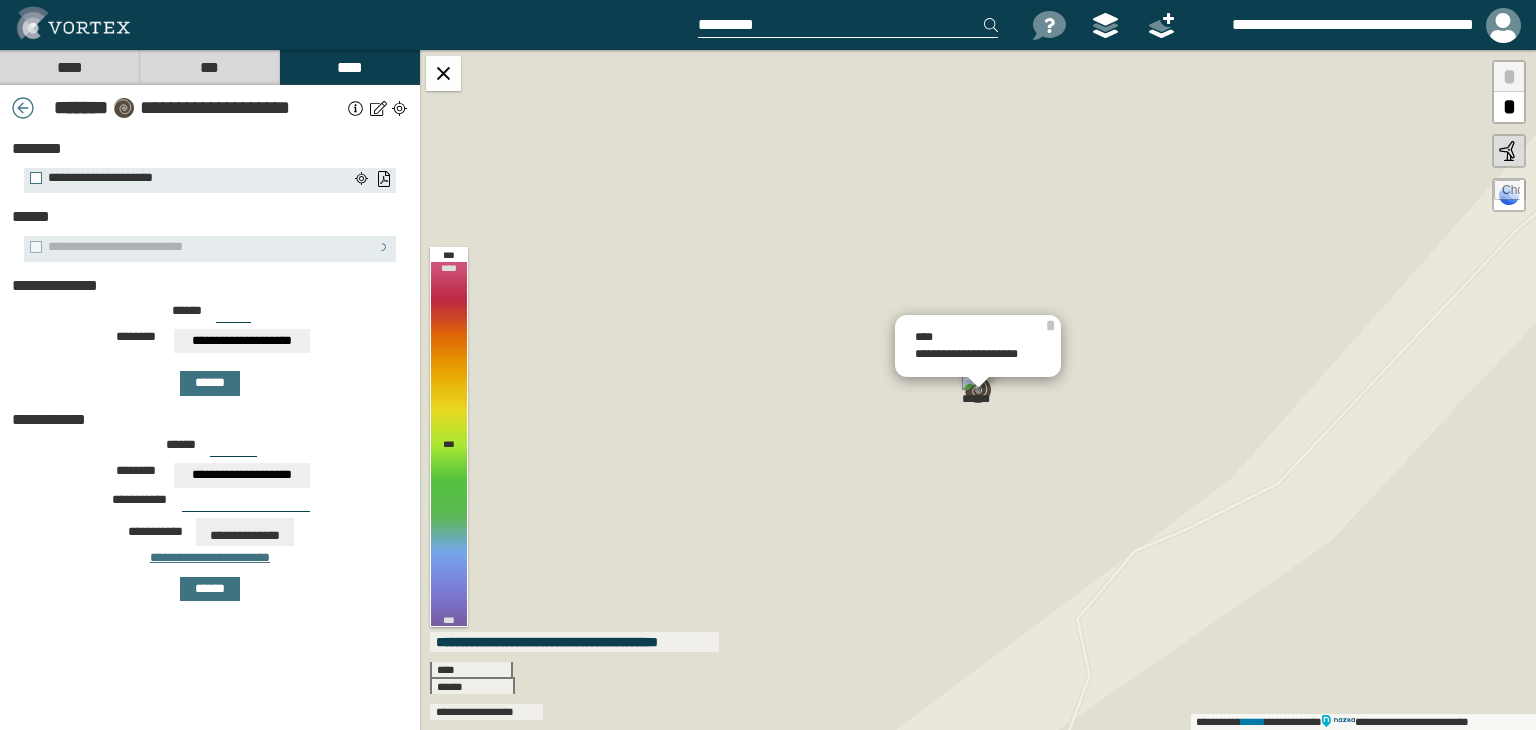 drag, startPoint x: 222, startPoint y: 307, endPoint x: 248, endPoint y: 305, distance: 26.076809 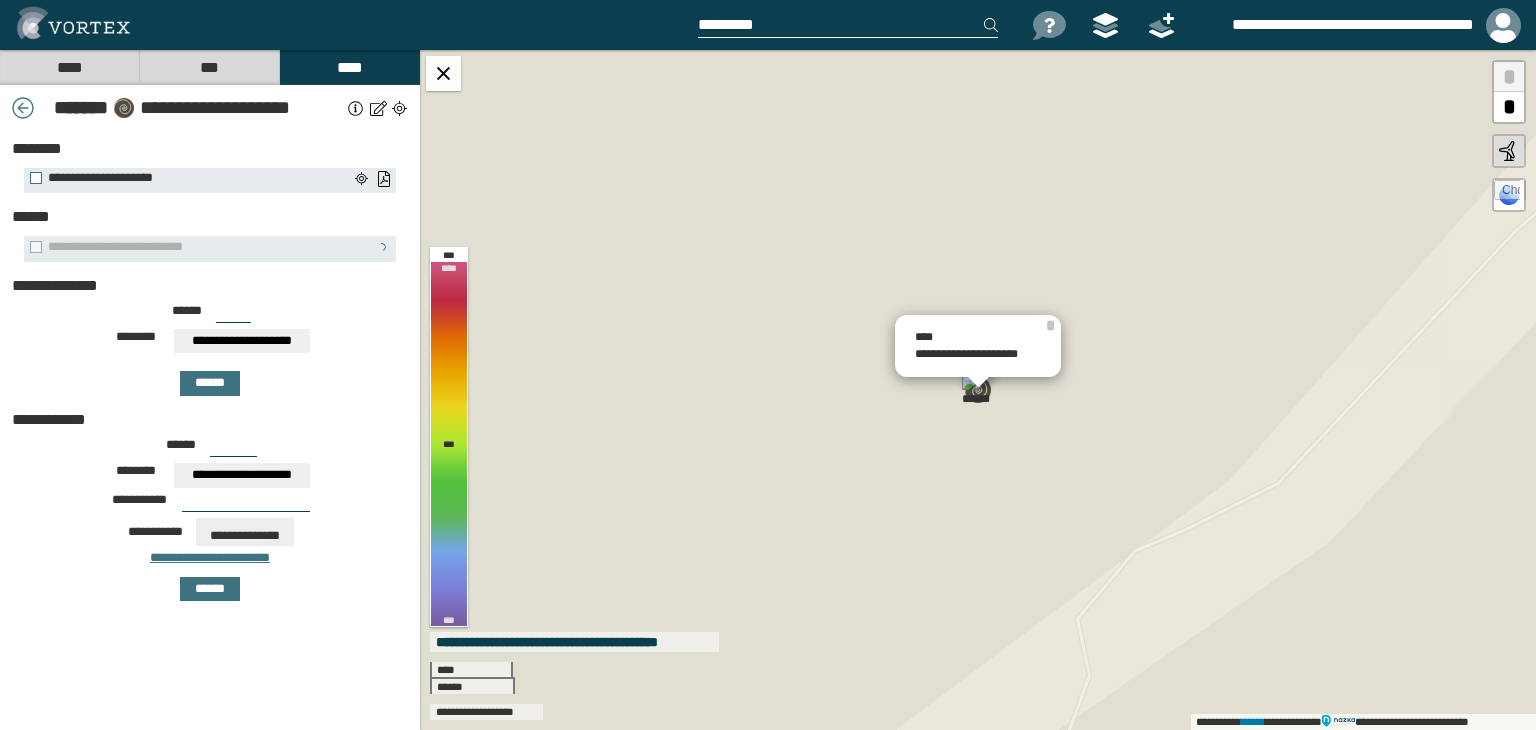 click on "***" at bounding box center [233, 315] 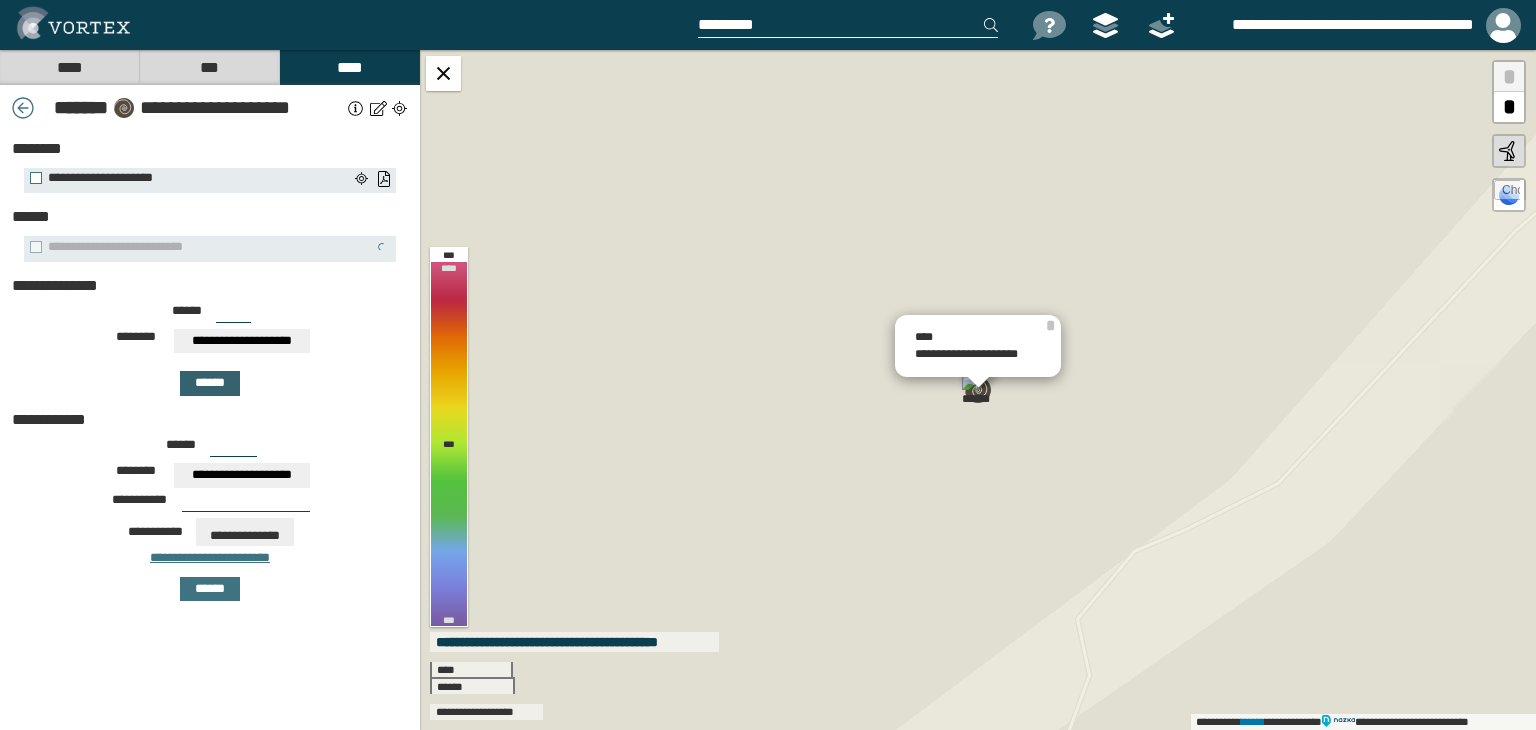 click on "******" at bounding box center (210, 383) 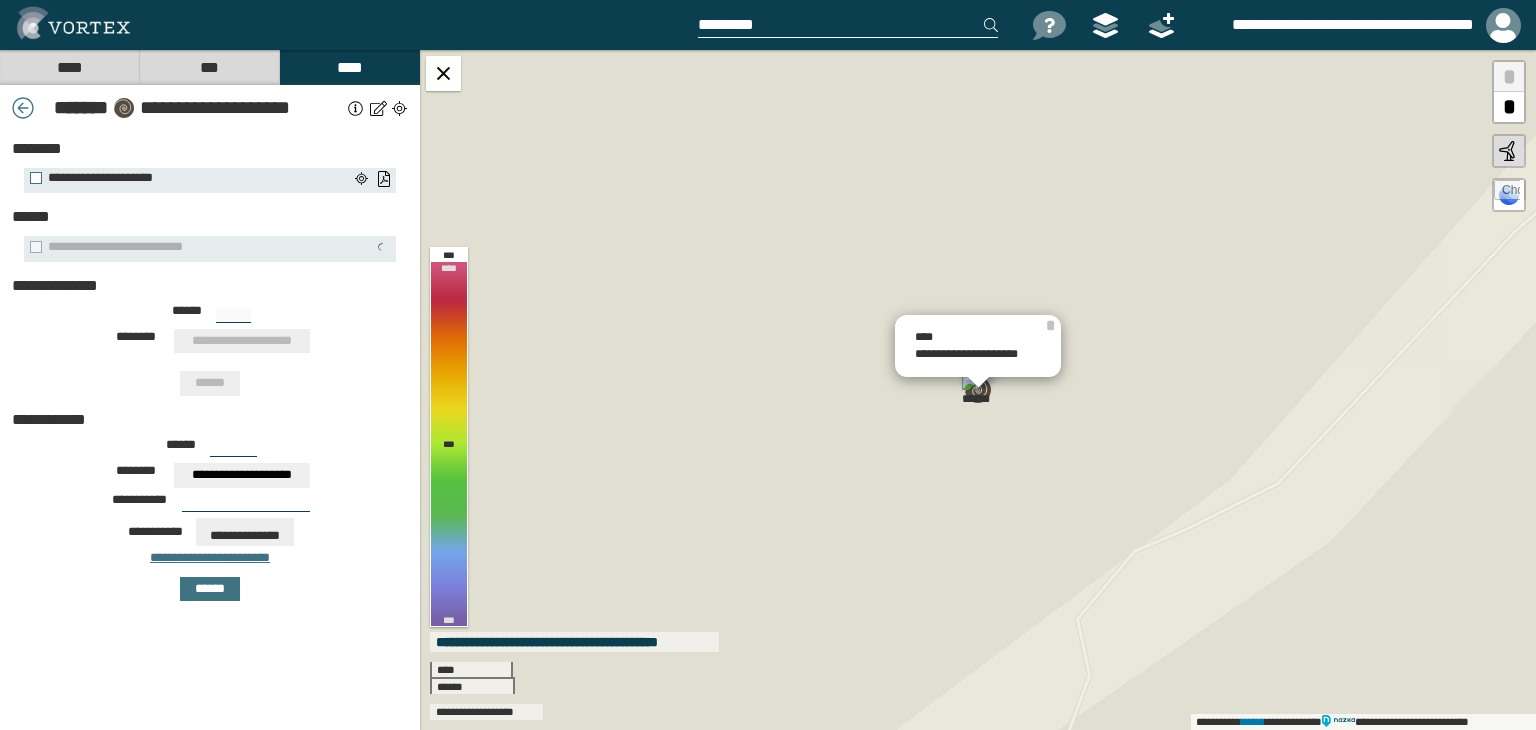 type on "***" 